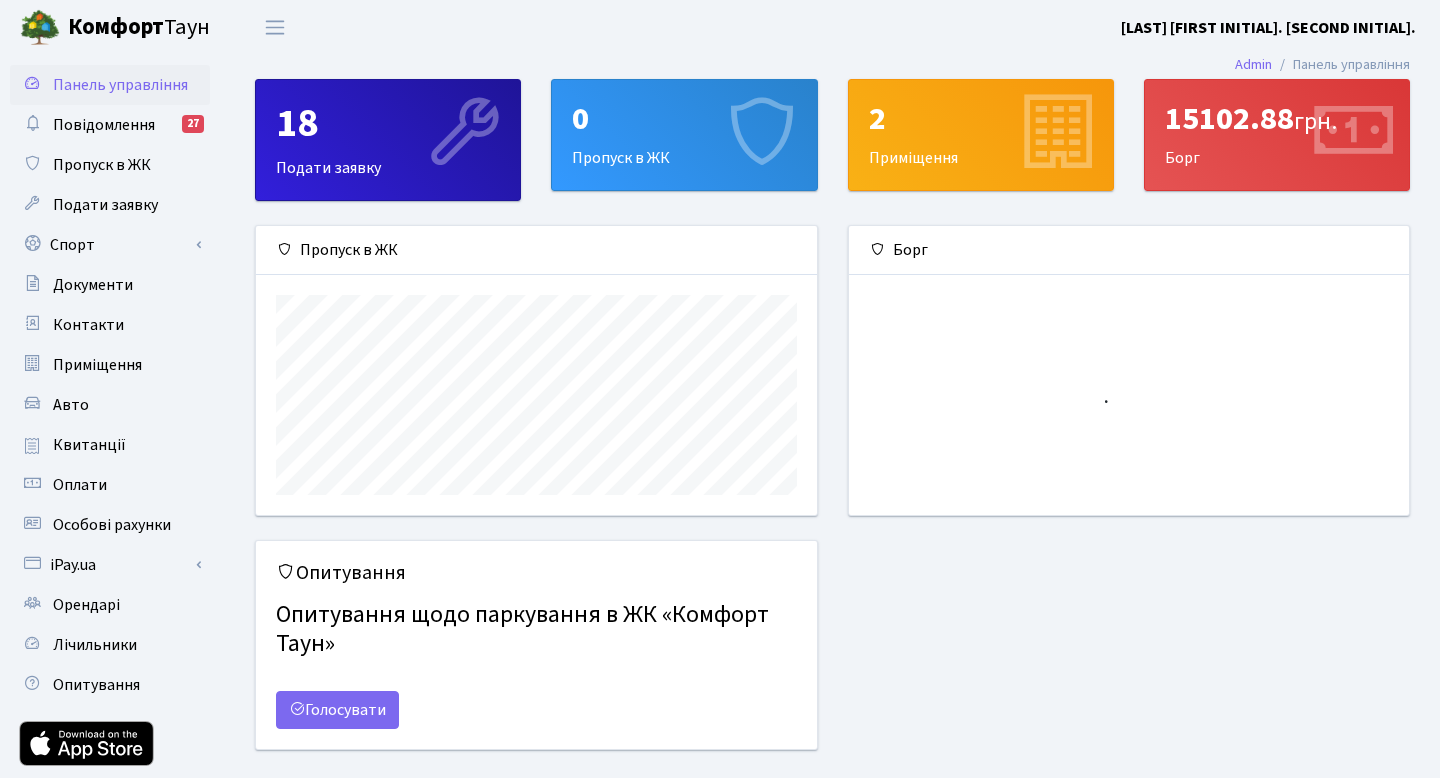 scroll, scrollTop: 0, scrollLeft: 0, axis: both 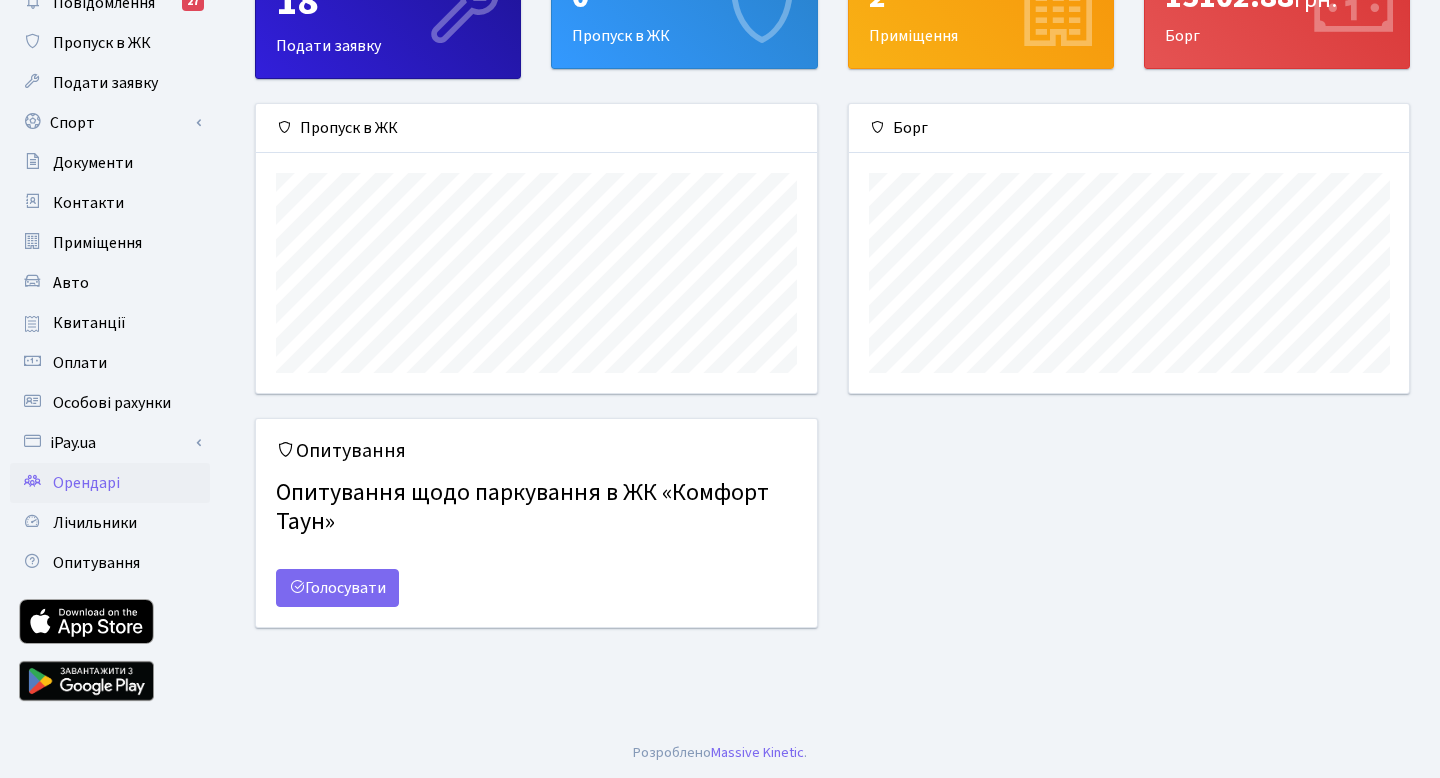 click on "Орендарі" at bounding box center (86, 483) 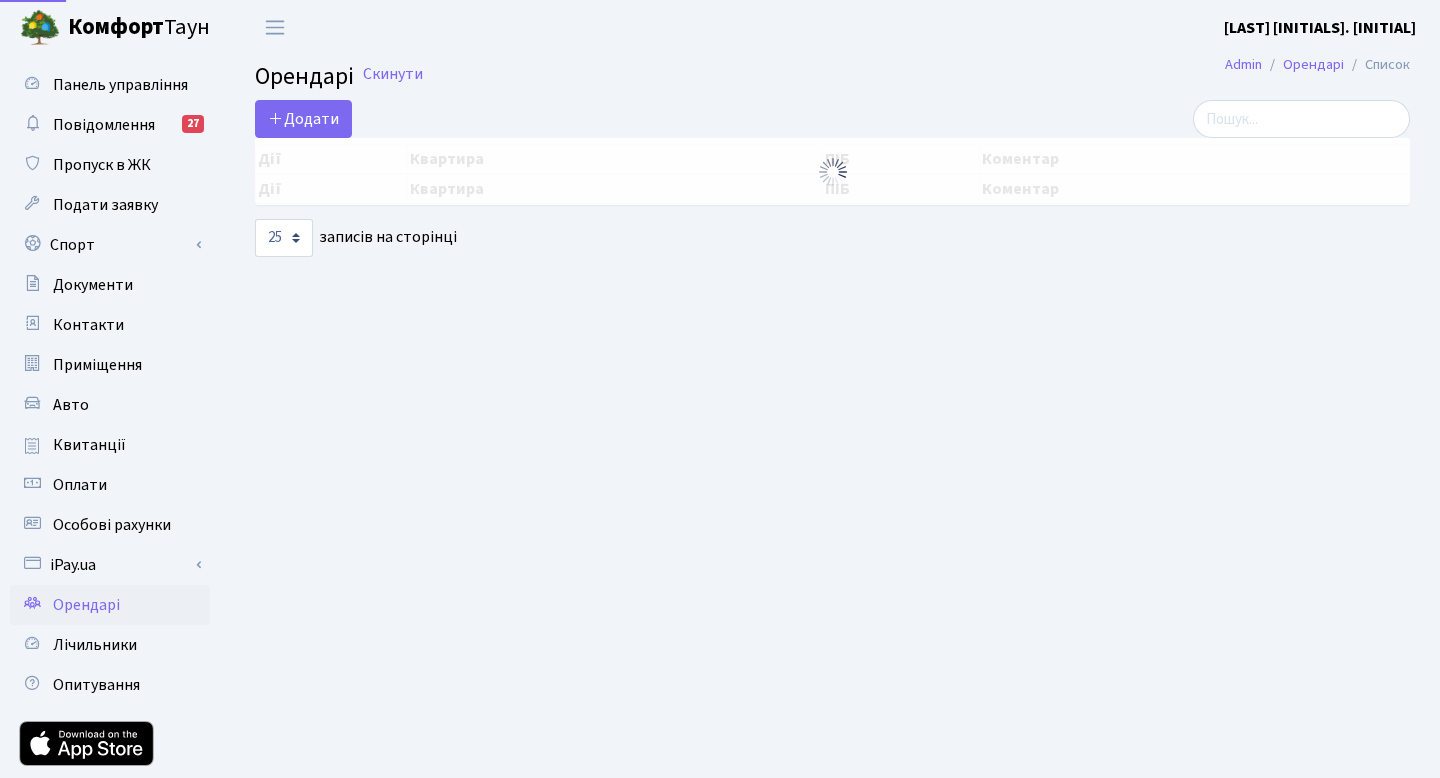 select on "25" 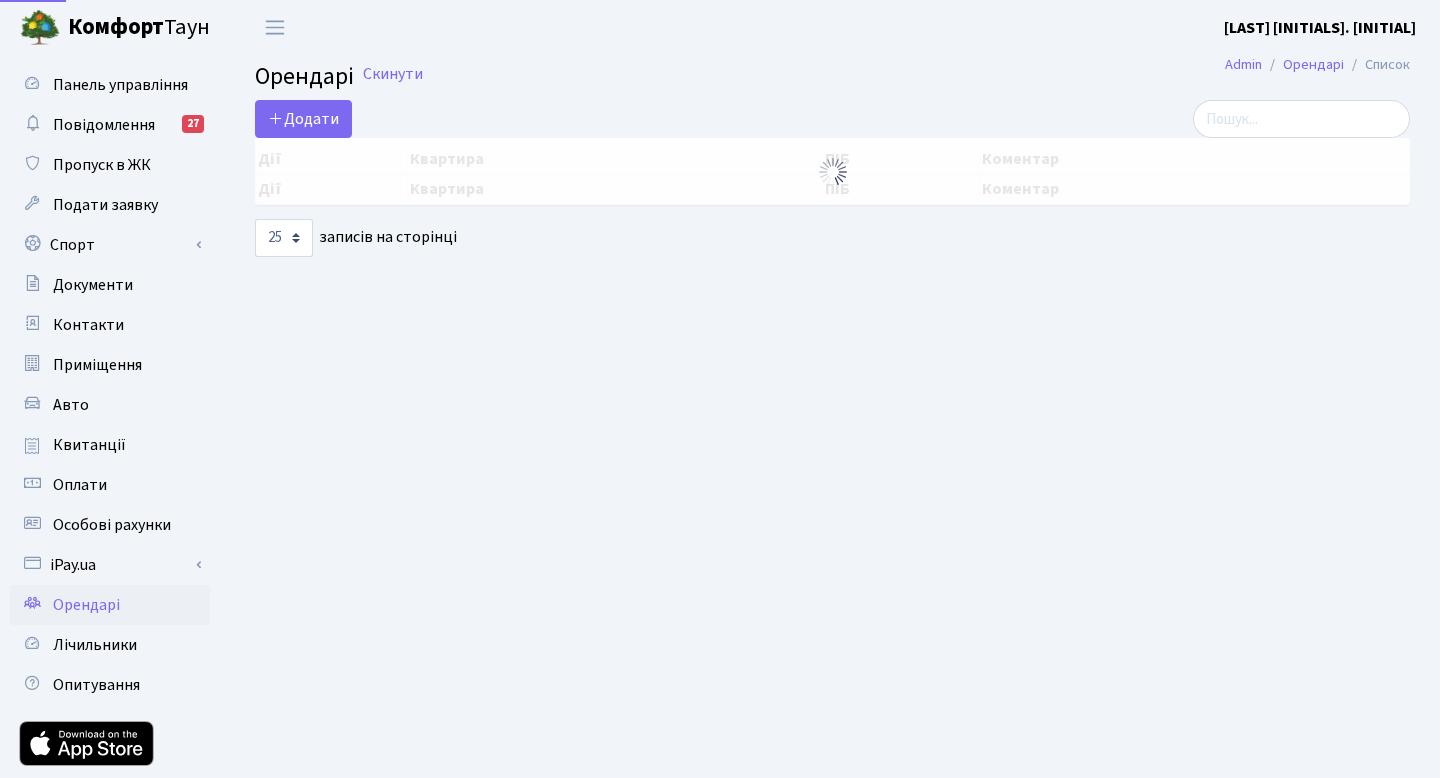 scroll, scrollTop: 0, scrollLeft: 0, axis: both 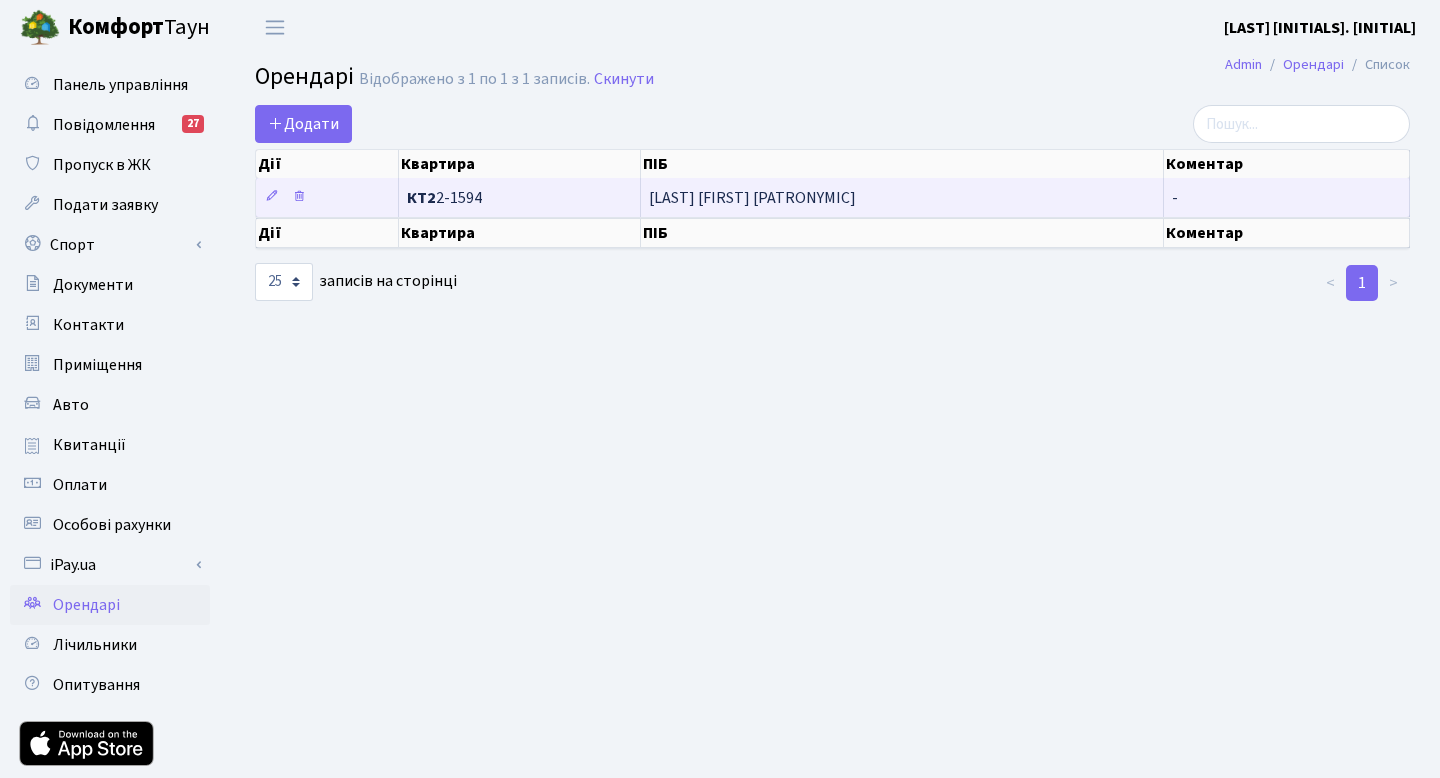 click on "КТ2    2-1594" at bounding box center (520, 197) 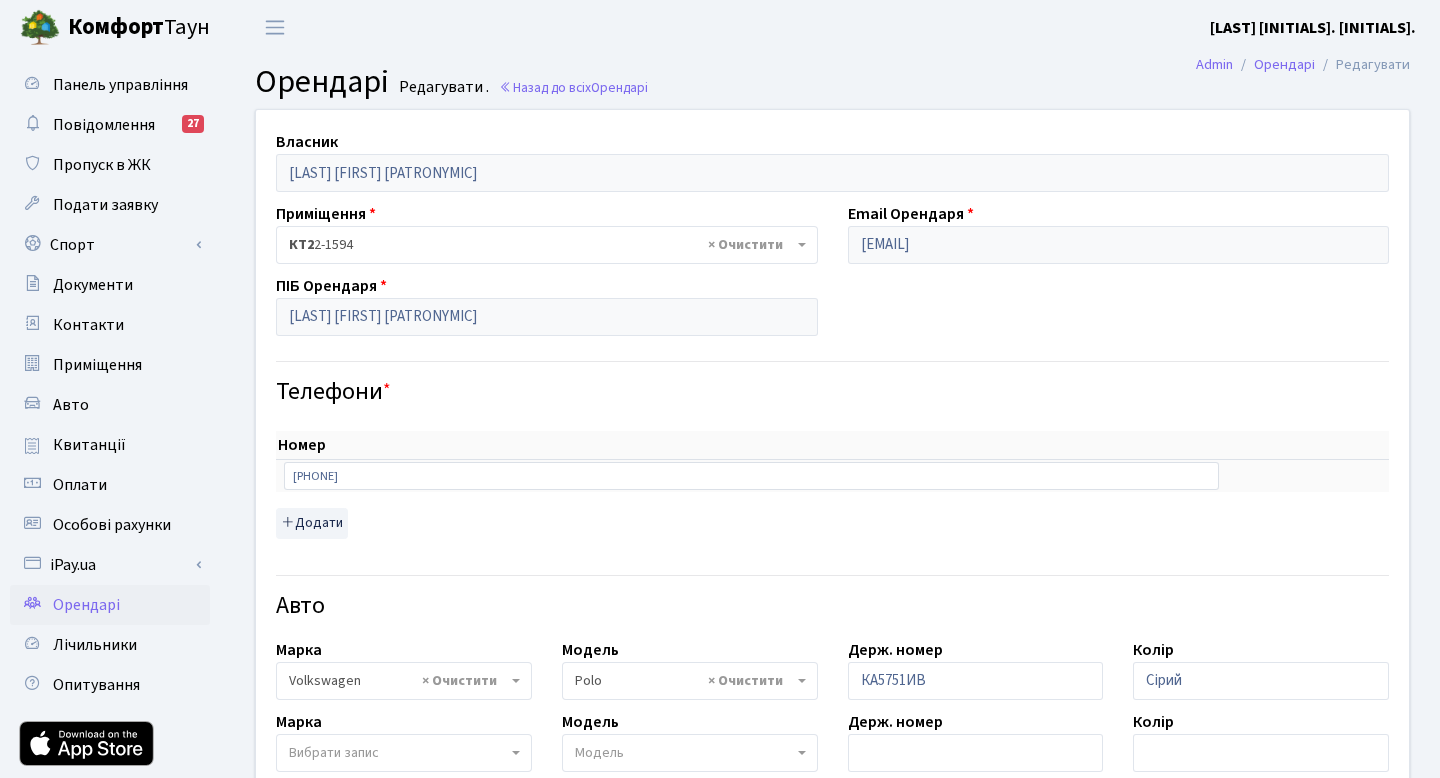 select on "2482" 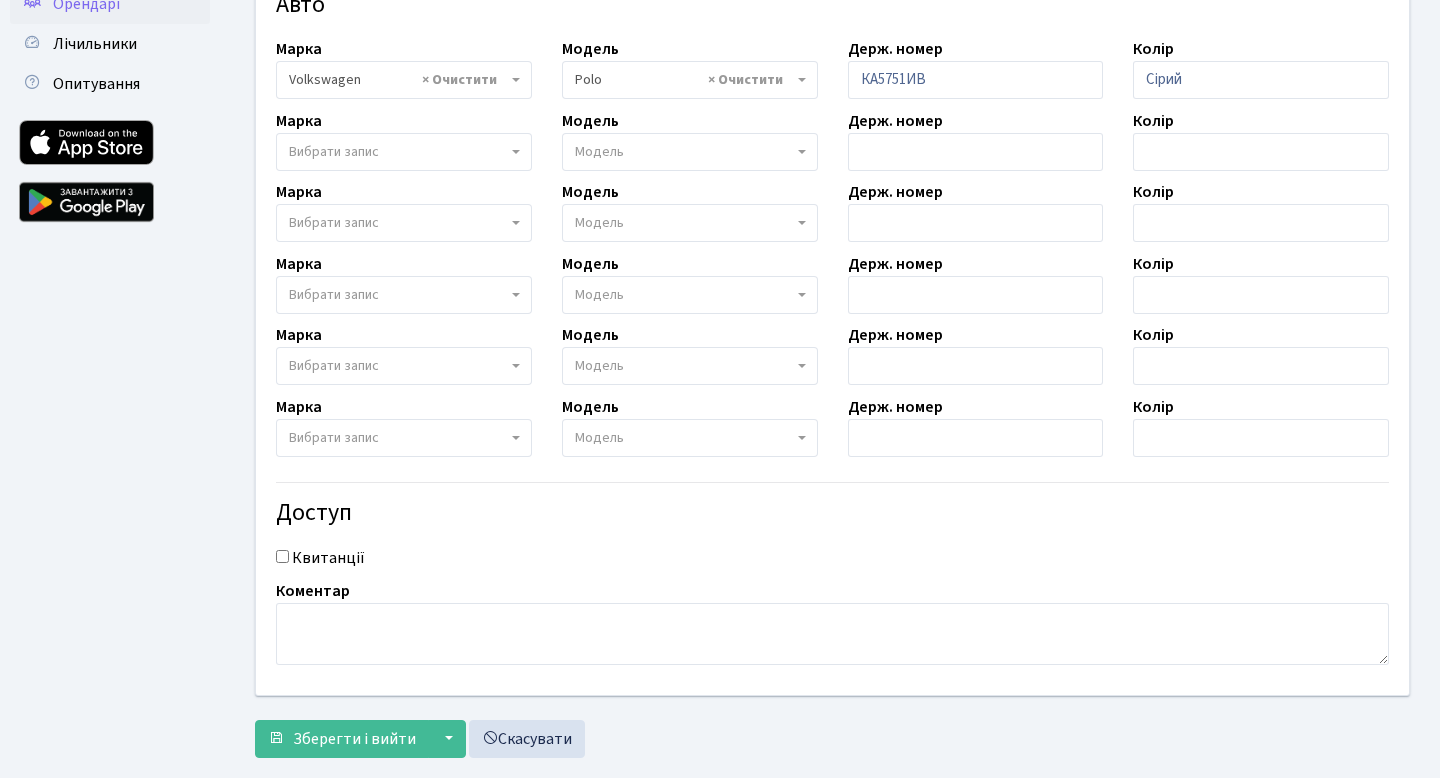 scroll, scrollTop: 640, scrollLeft: 0, axis: vertical 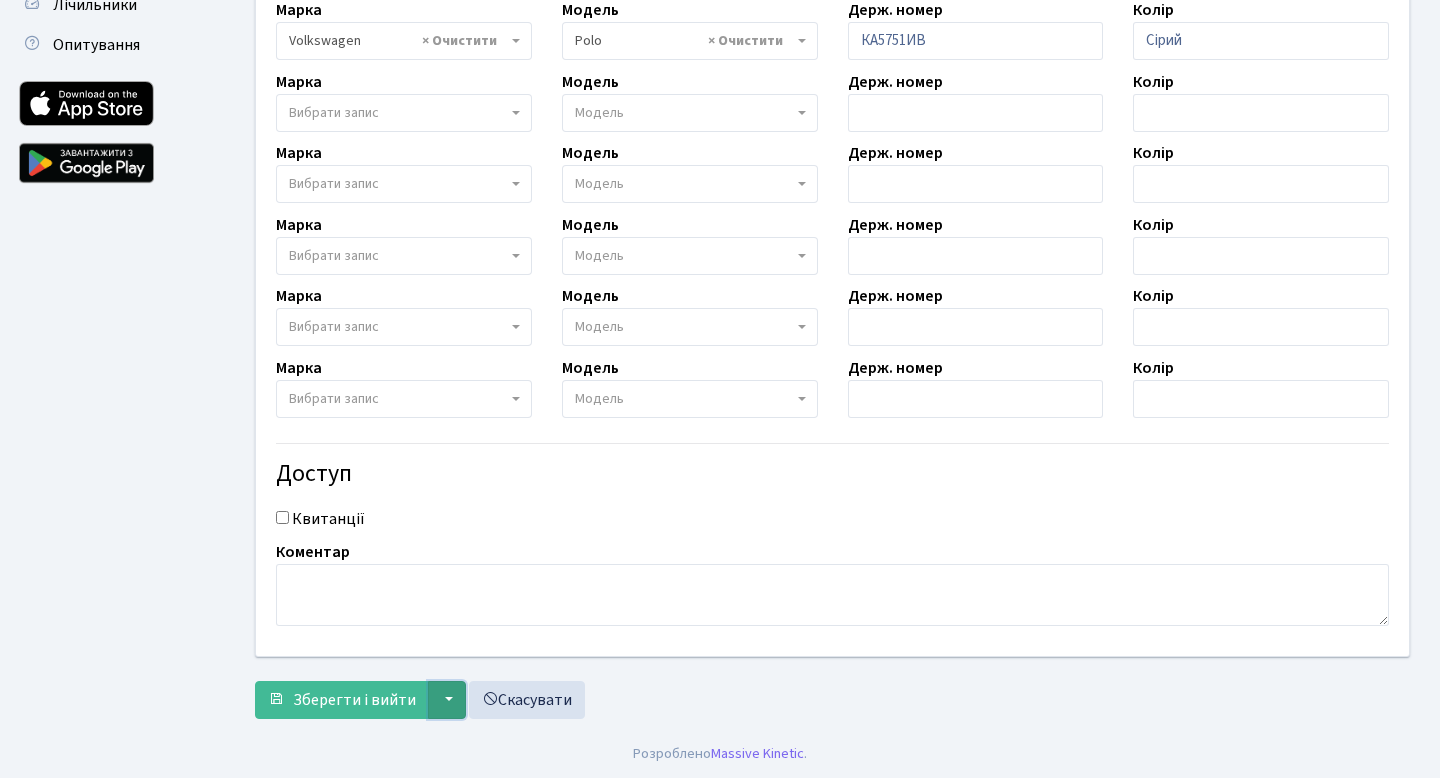 click on "▼" at bounding box center [447, 700] 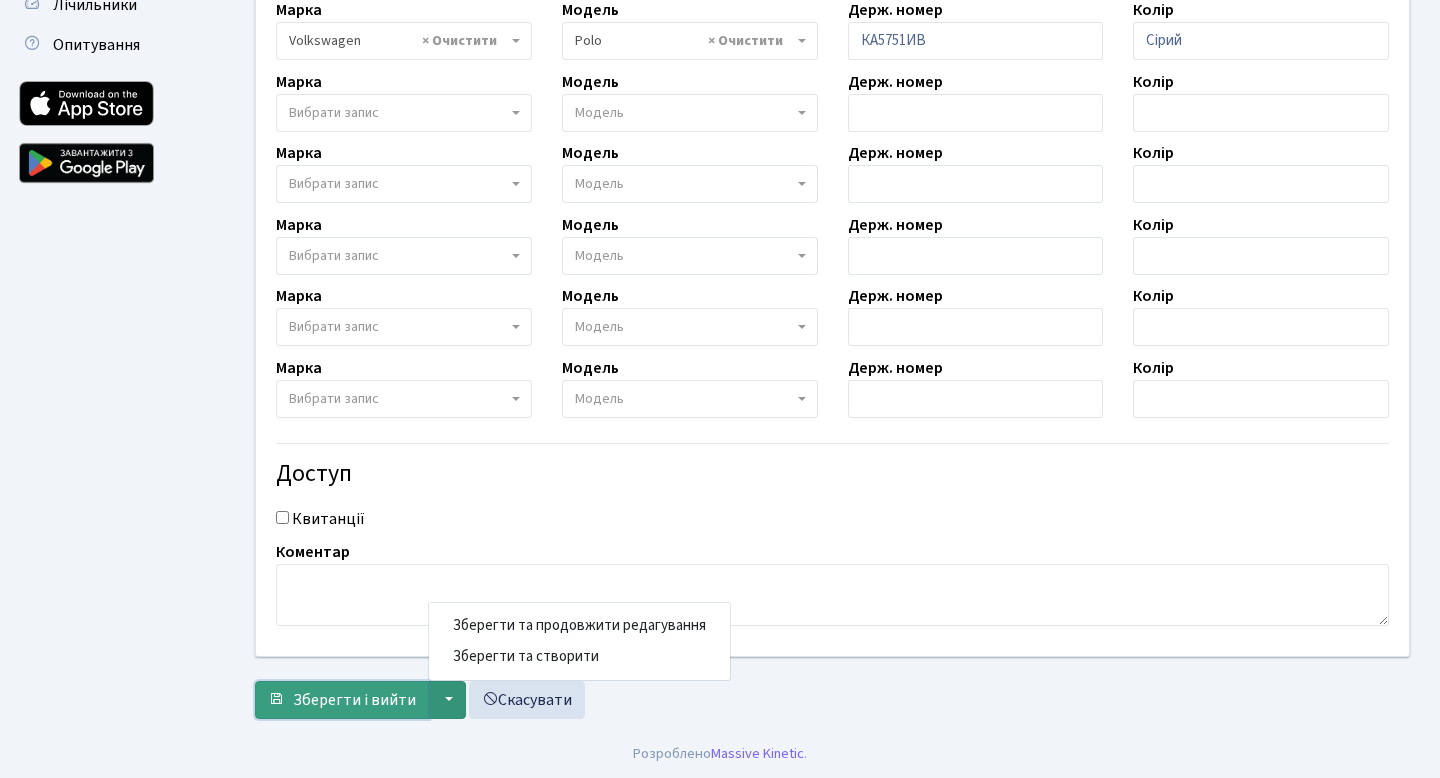click on "Зберегти і вийти" at bounding box center [354, 700] 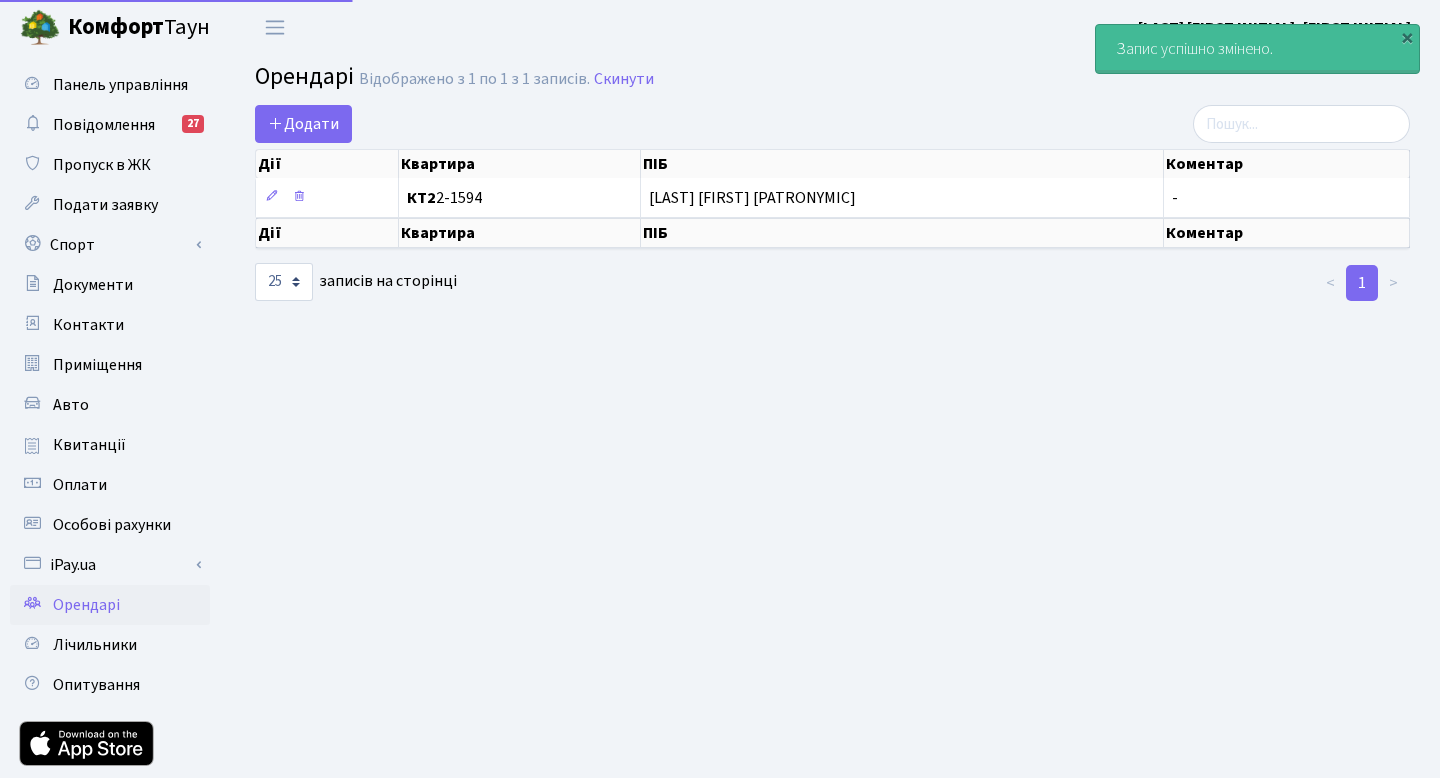 select on "25" 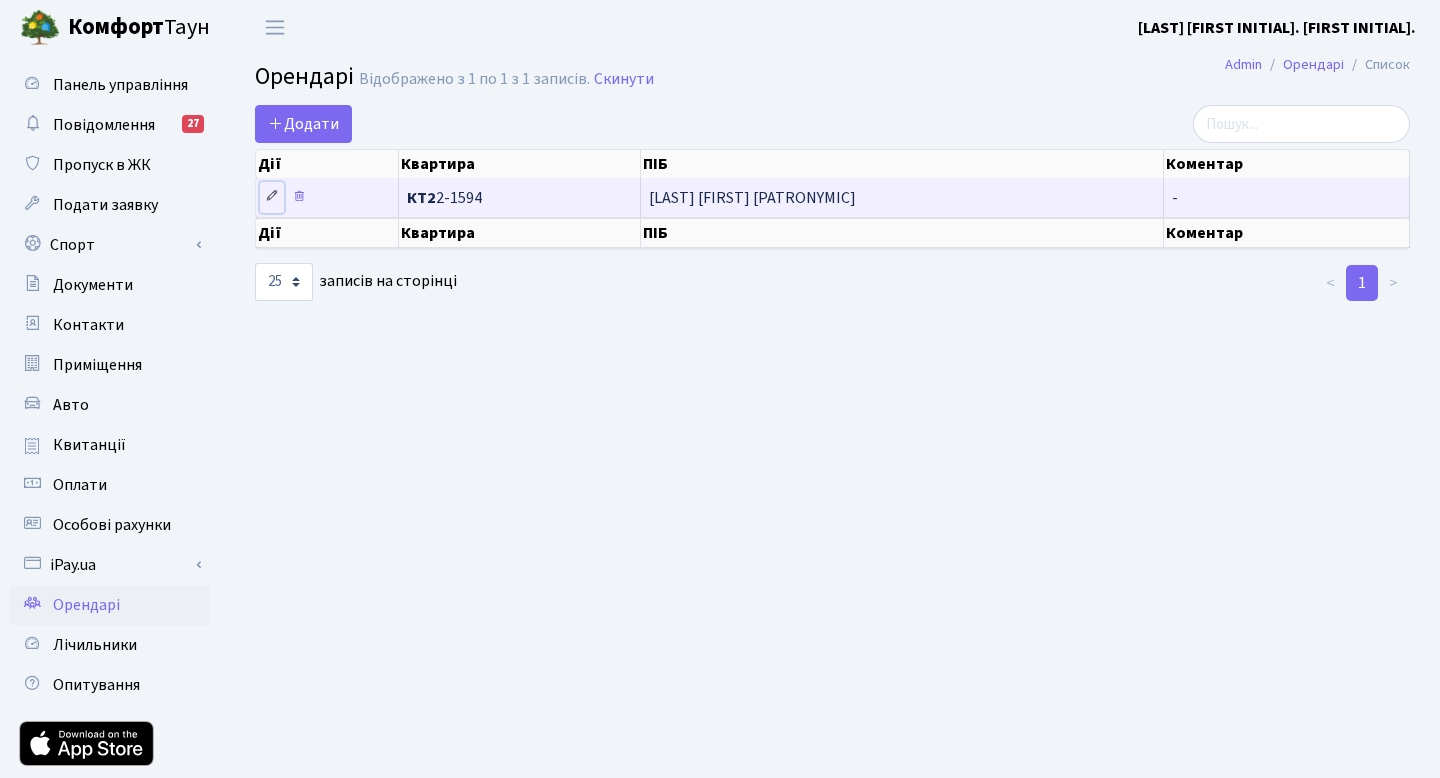 click at bounding box center [272, 196] 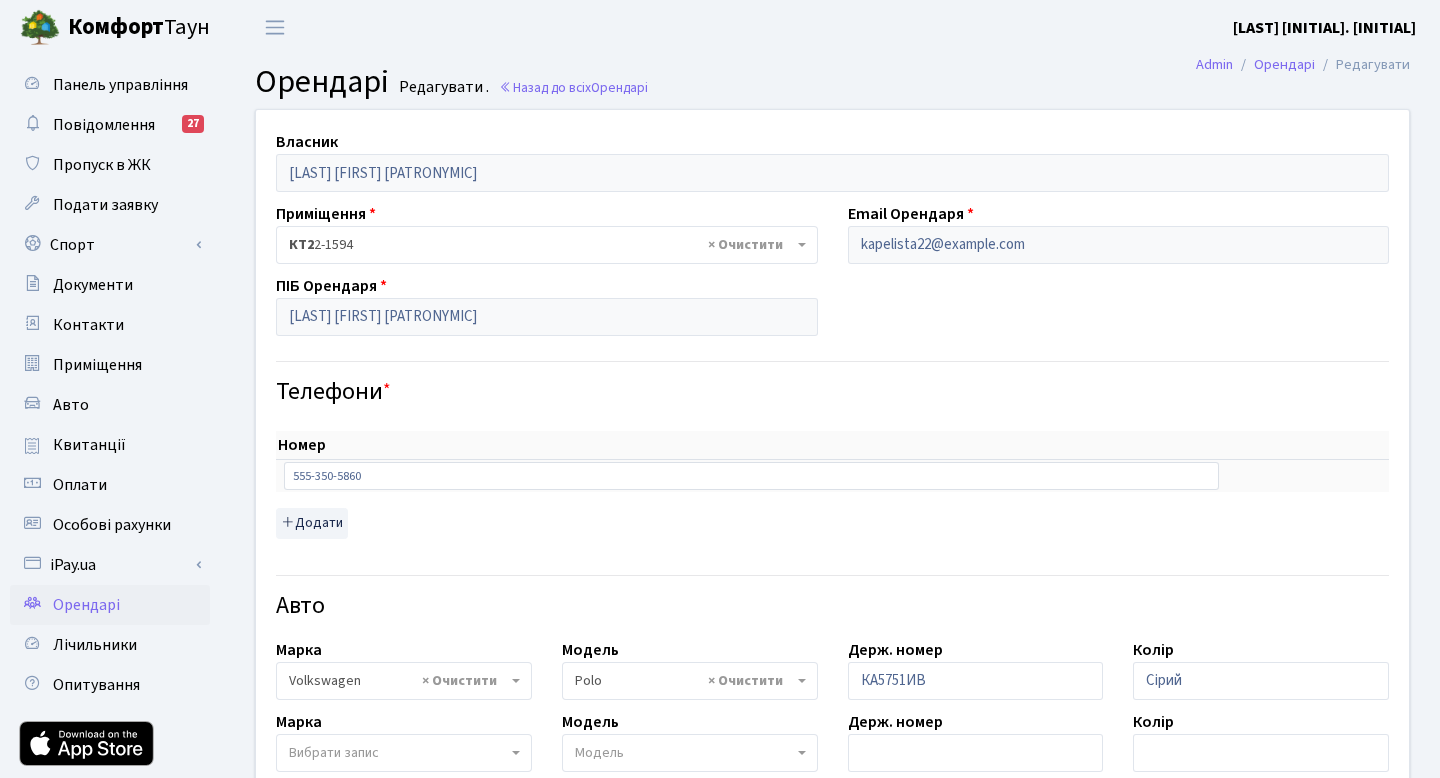 select on "2482" 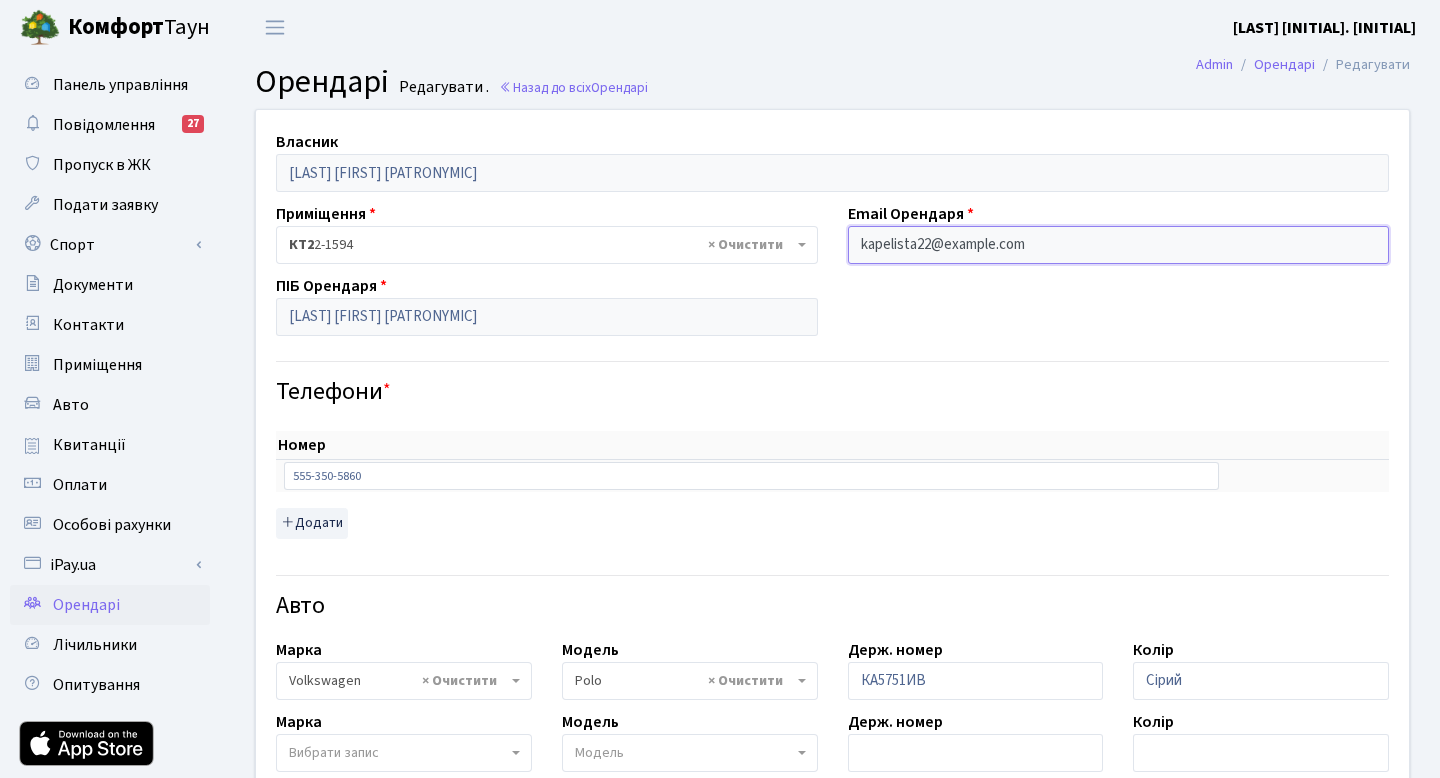 click on "kapelista22@gmail.com" at bounding box center (1119, 245) 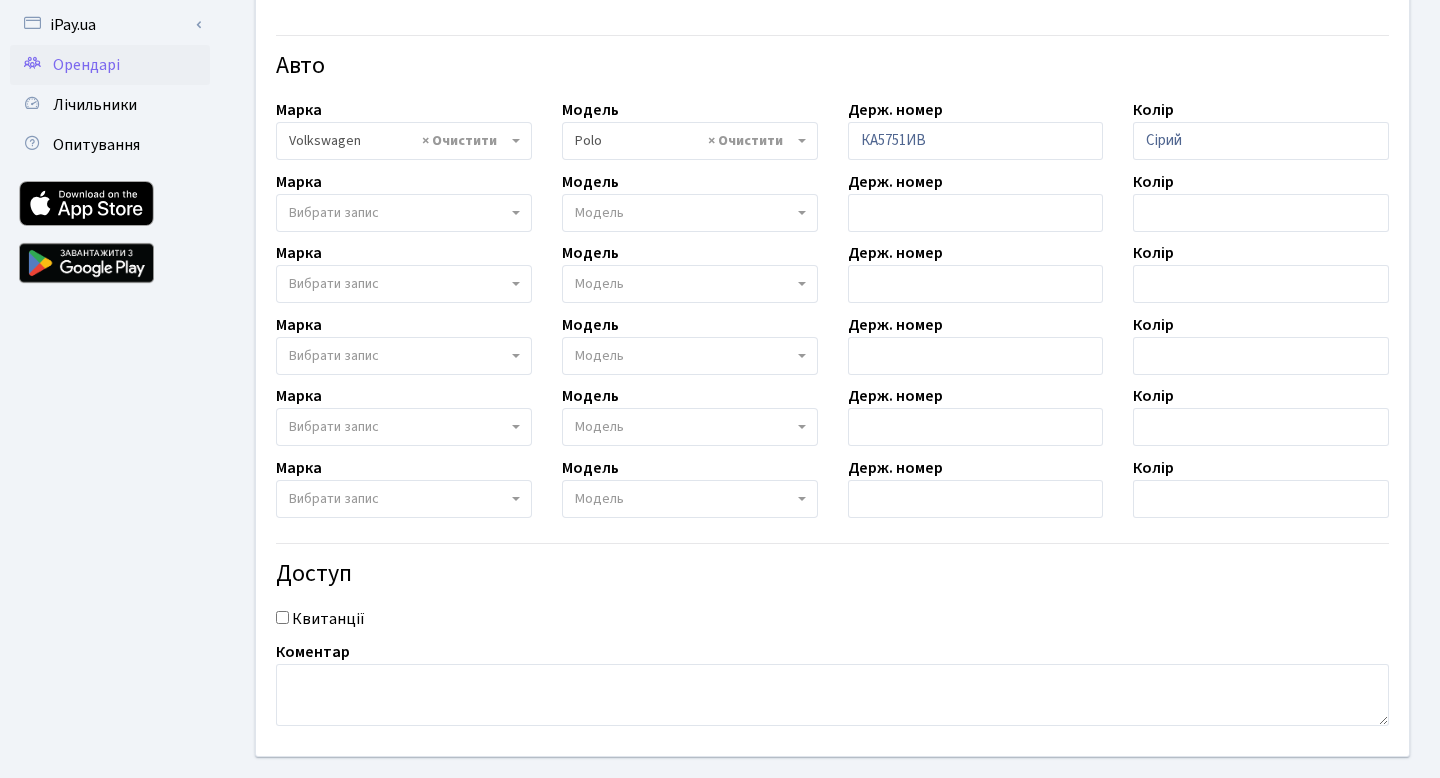 scroll, scrollTop: 640, scrollLeft: 0, axis: vertical 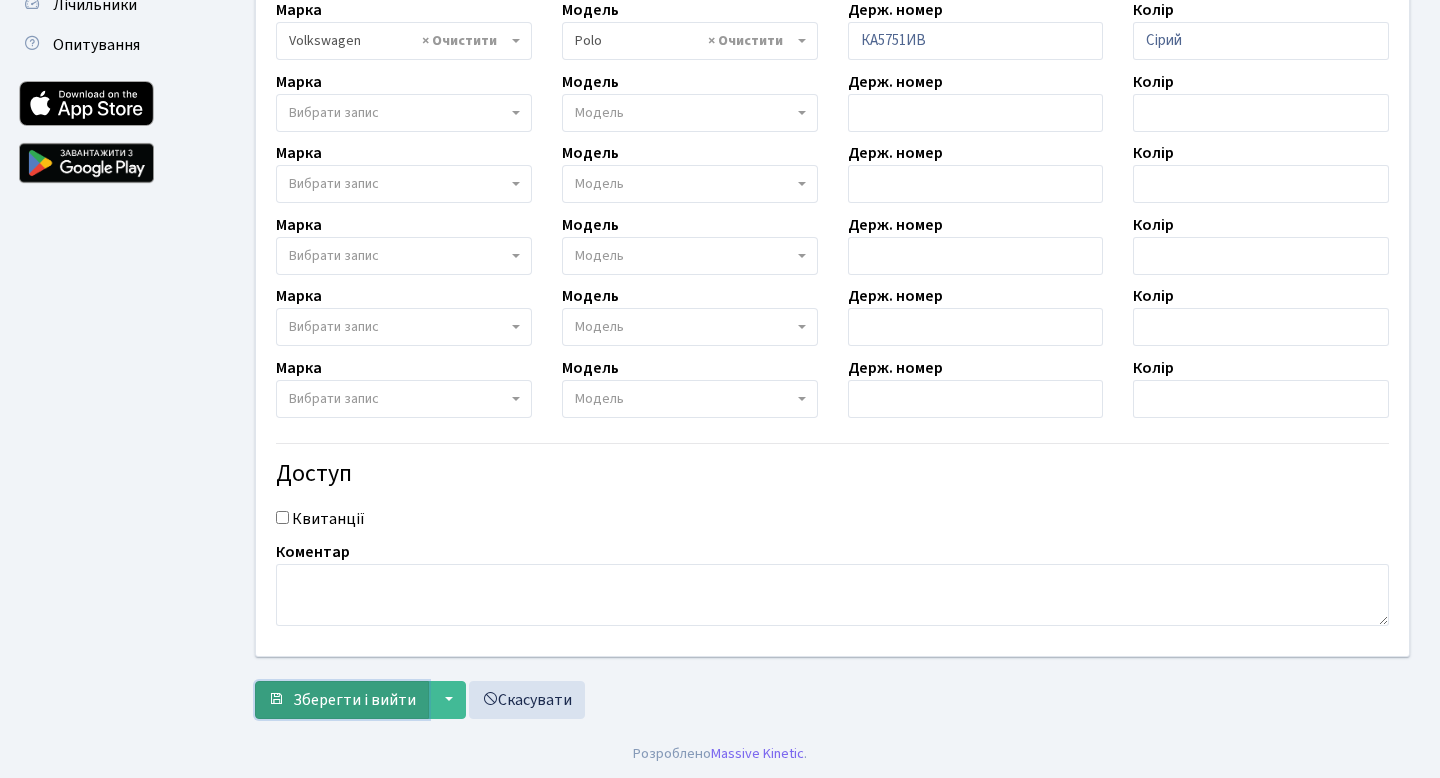 click on "Зберегти і вийти" at bounding box center (354, 700) 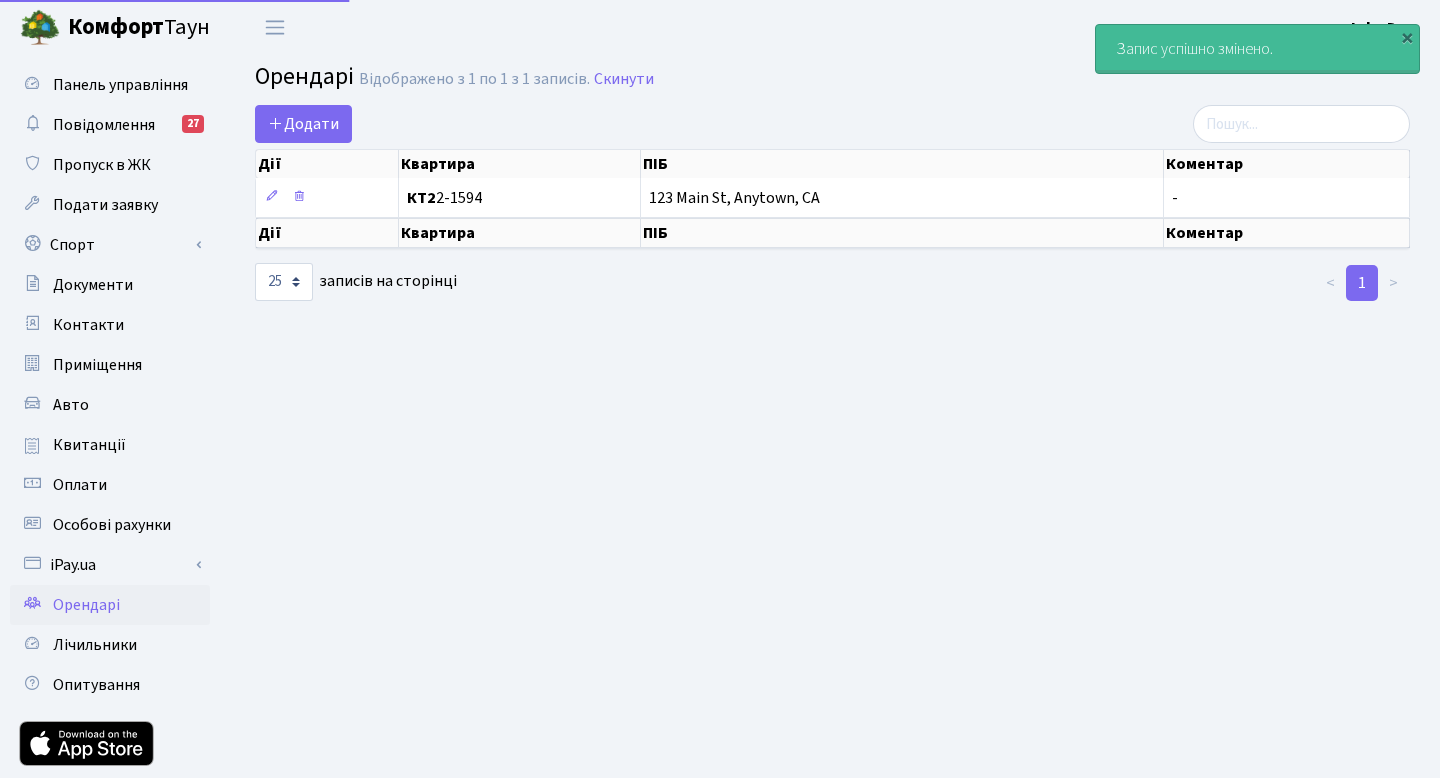 select on "25" 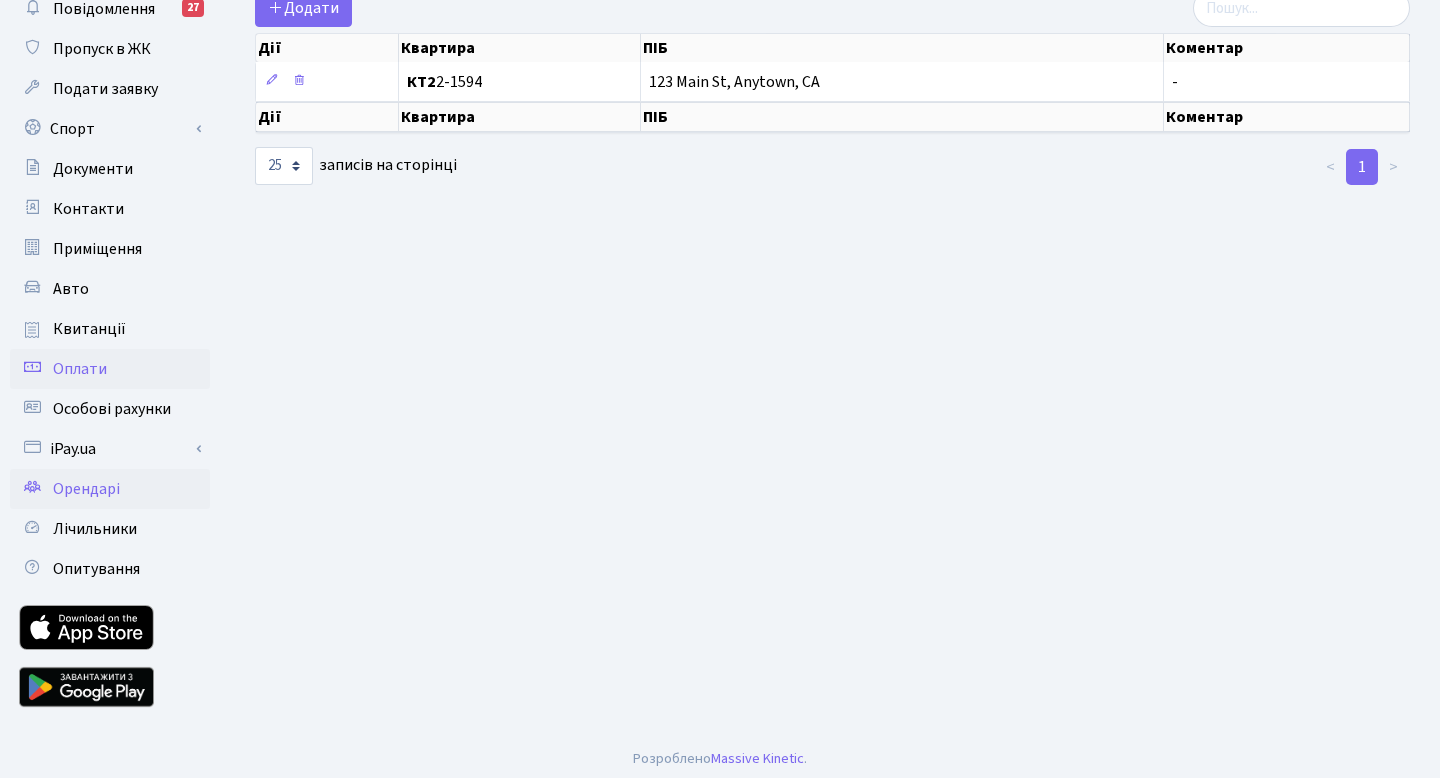 scroll, scrollTop: 122, scrollLeft: 0, axis: vertical 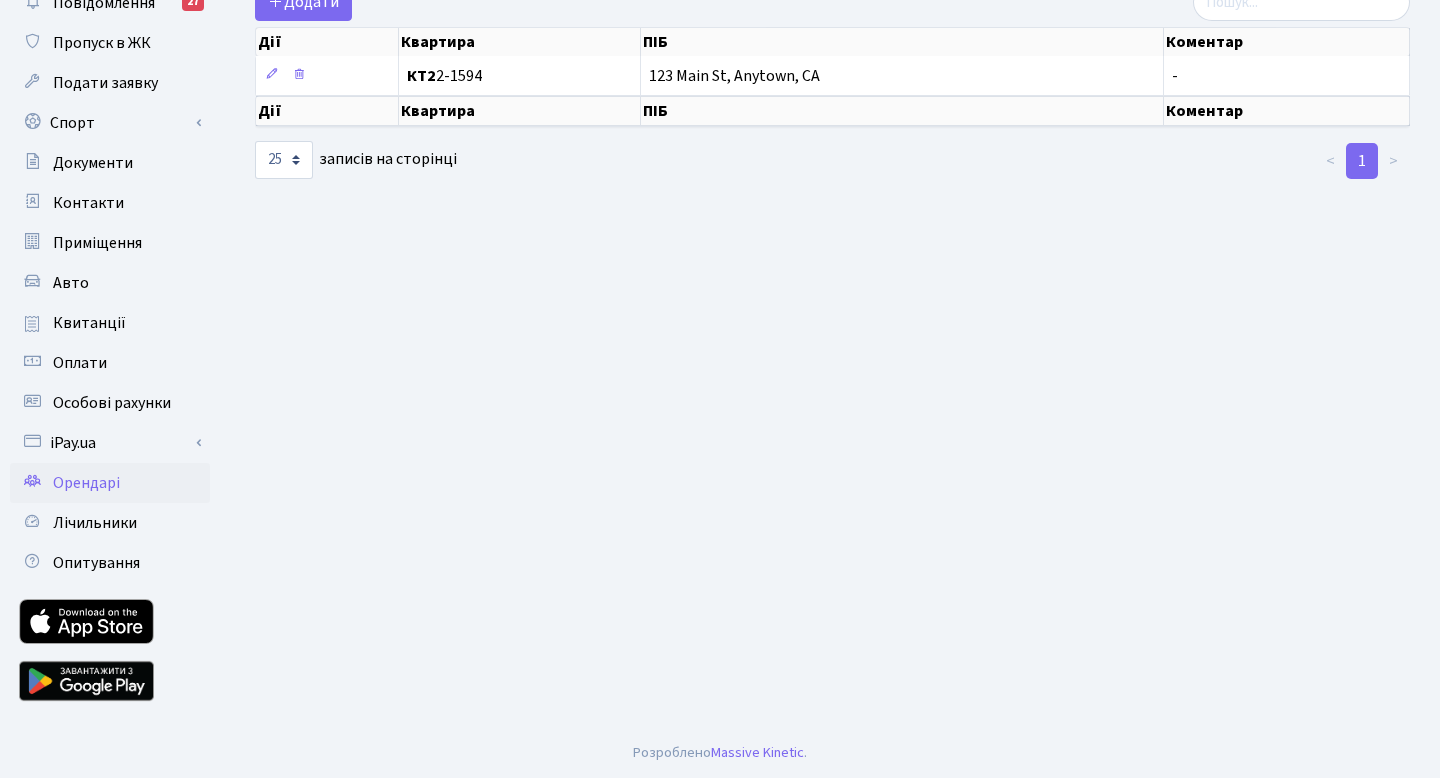 click on "Орендарі" at bounding box center [86, 483] 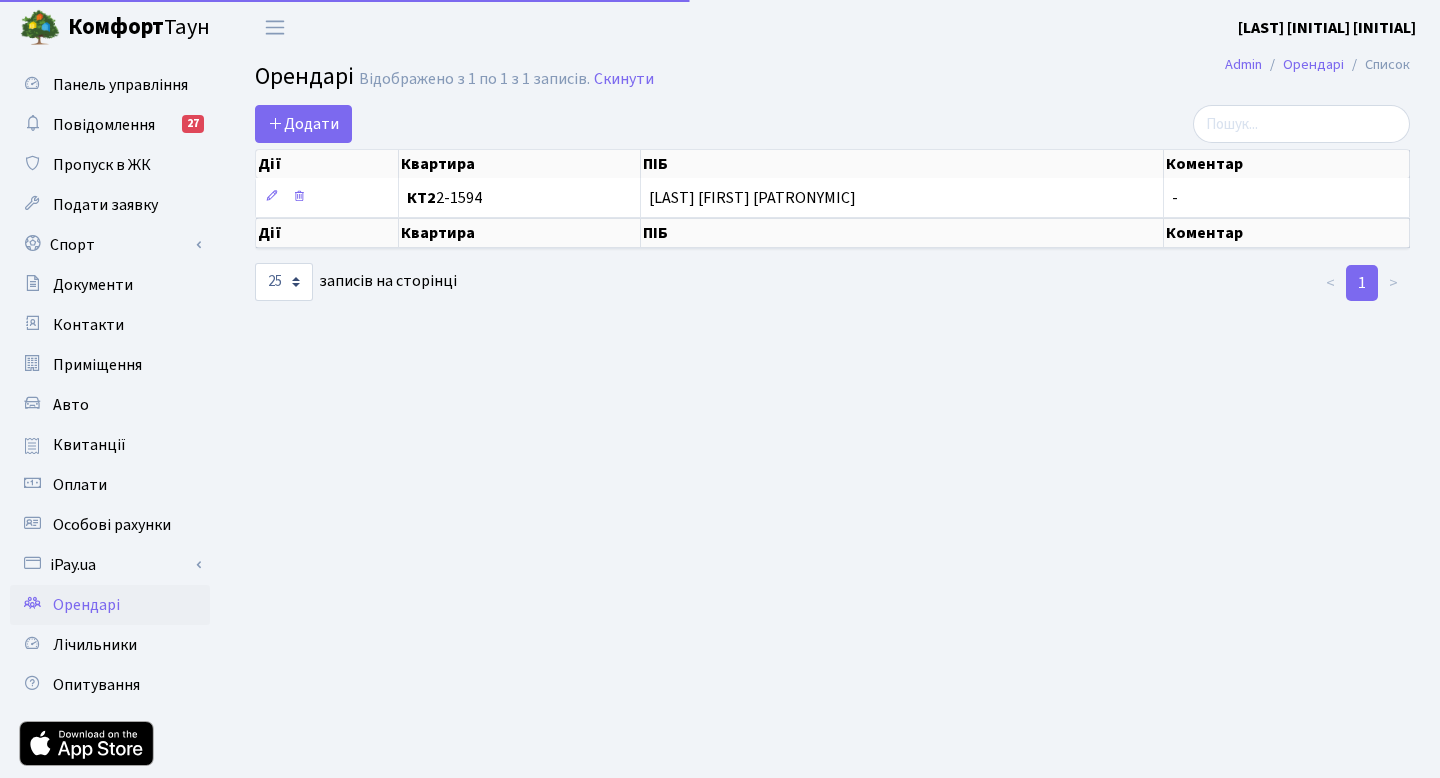 select on "25" 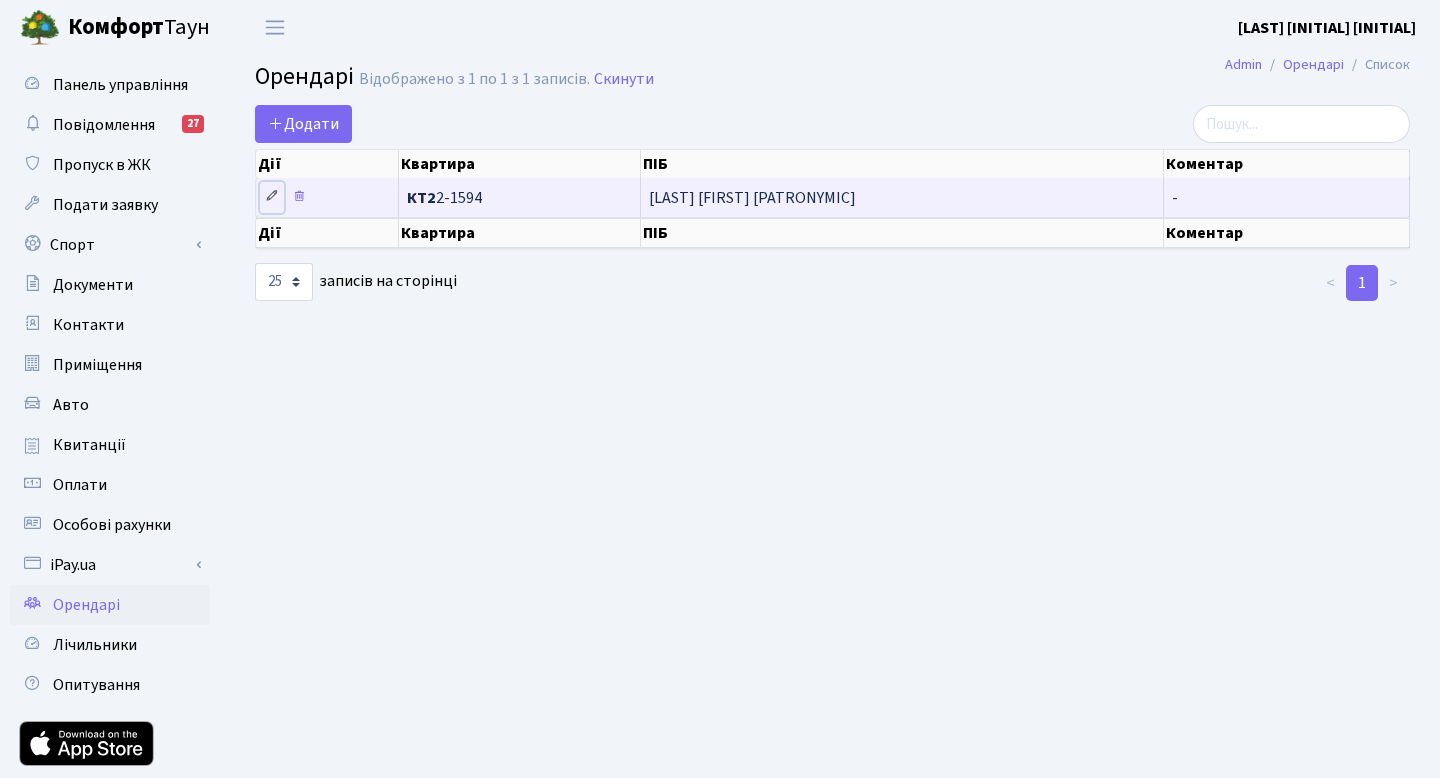 click at bounding box center [272, 196] 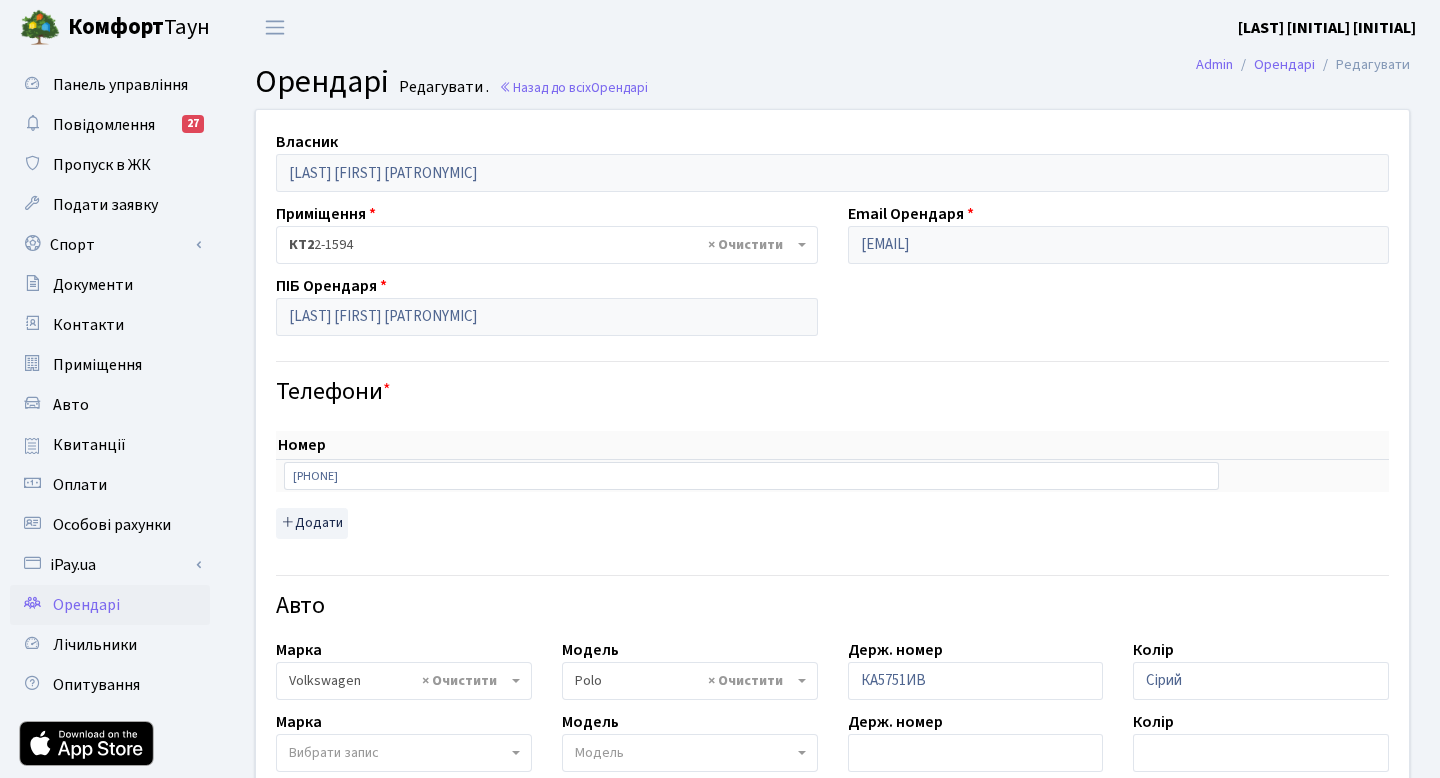 select on "2482" 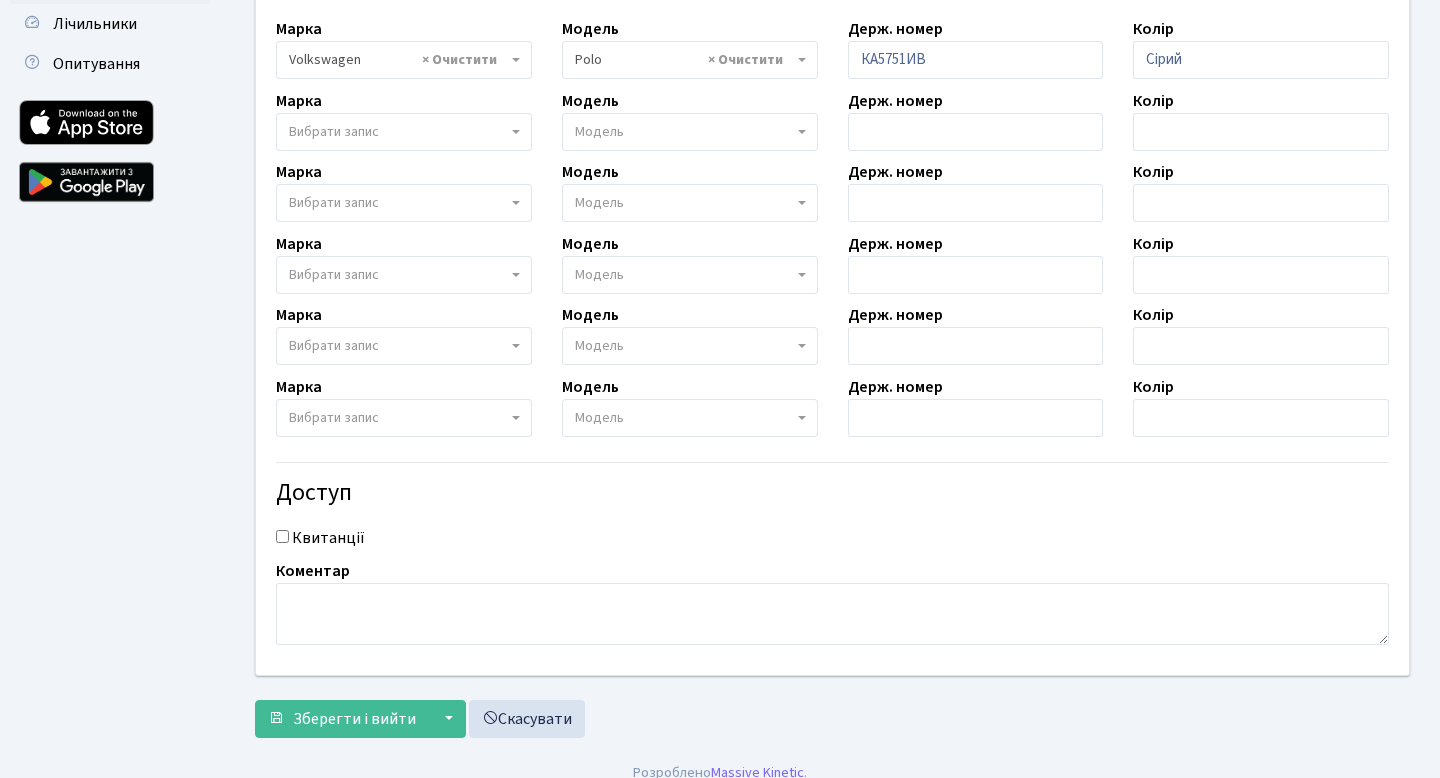 scroll, scrollTop: 640, scrollLeft: 0, axis: vertical 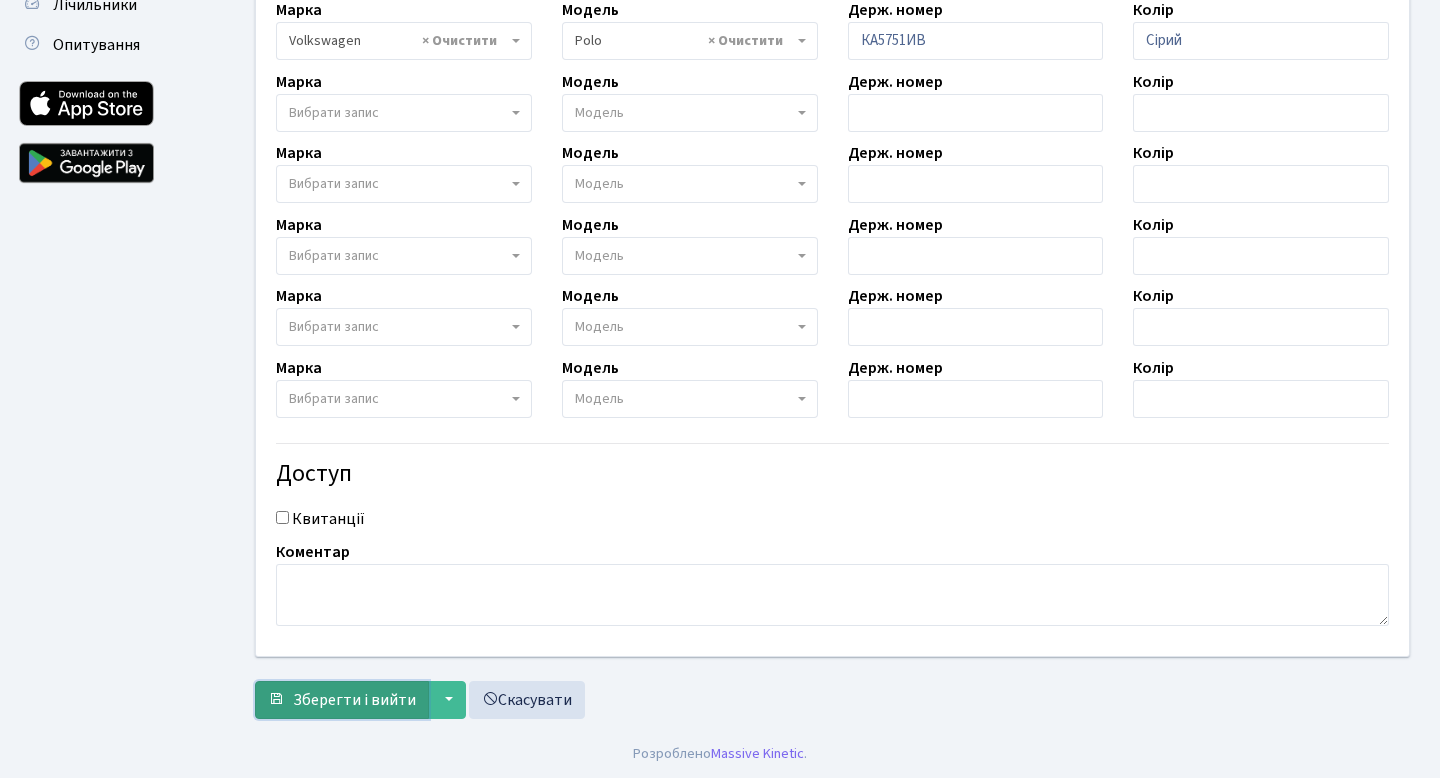 click on "Зберегти і вийти" at bounding box center [354, 700] 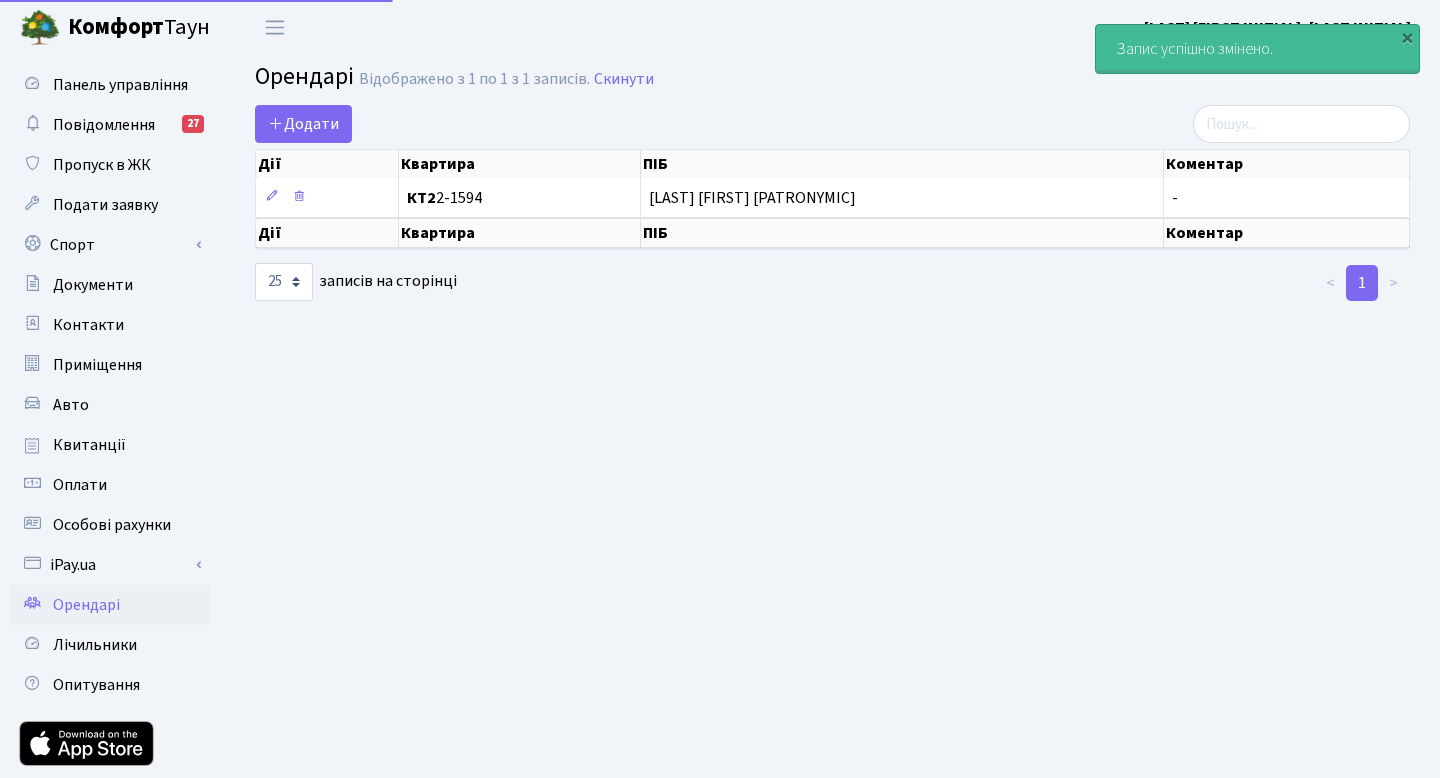 select on "25" 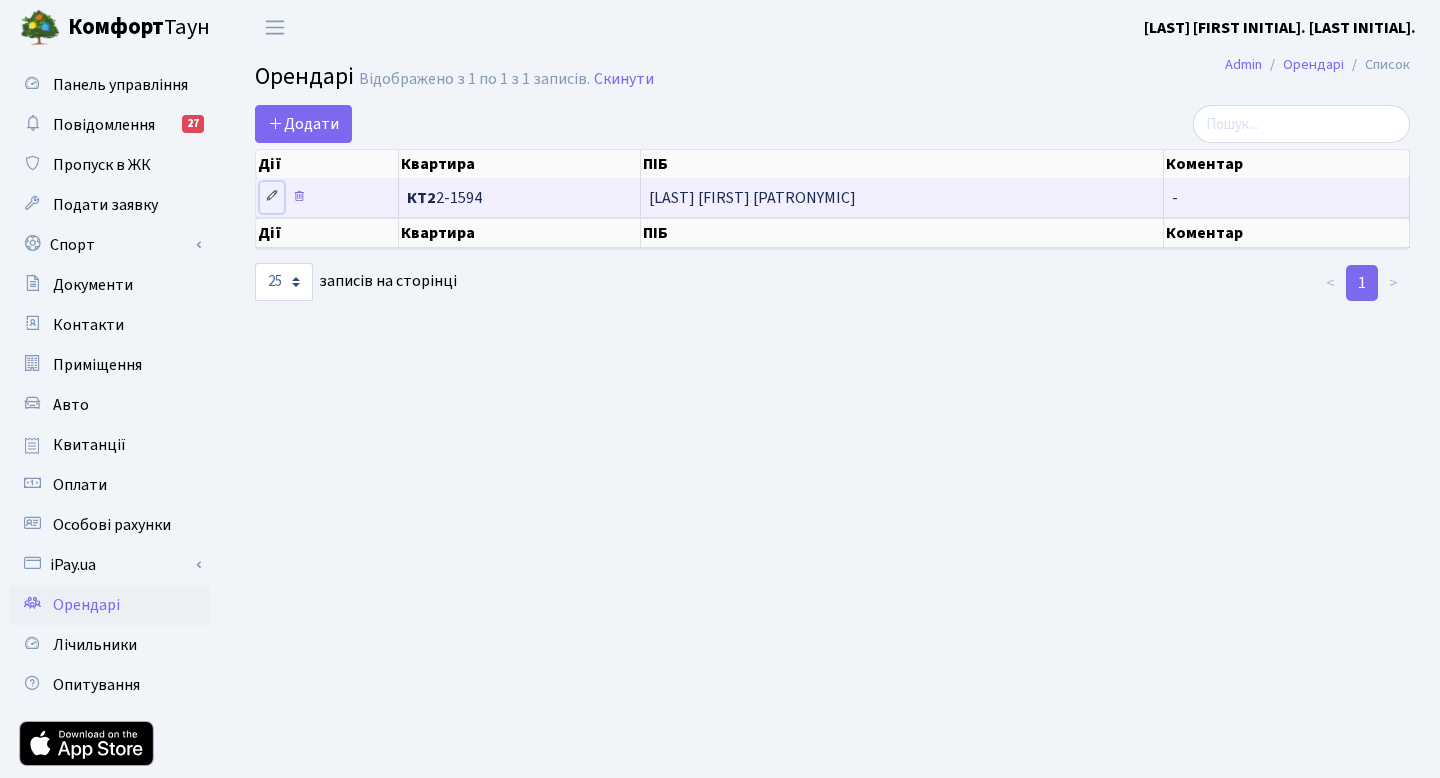 click at bounding box center [272, 196] 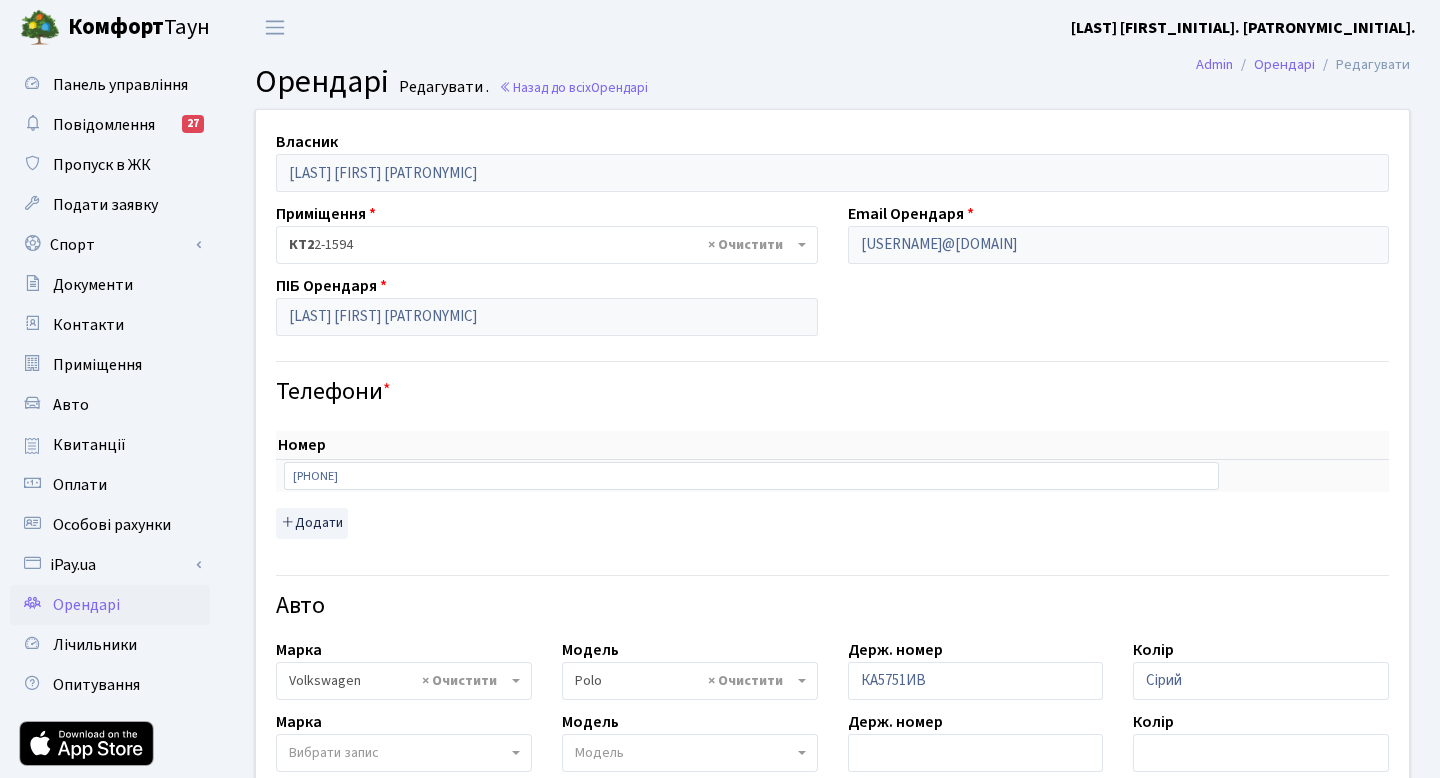 select on "2482" 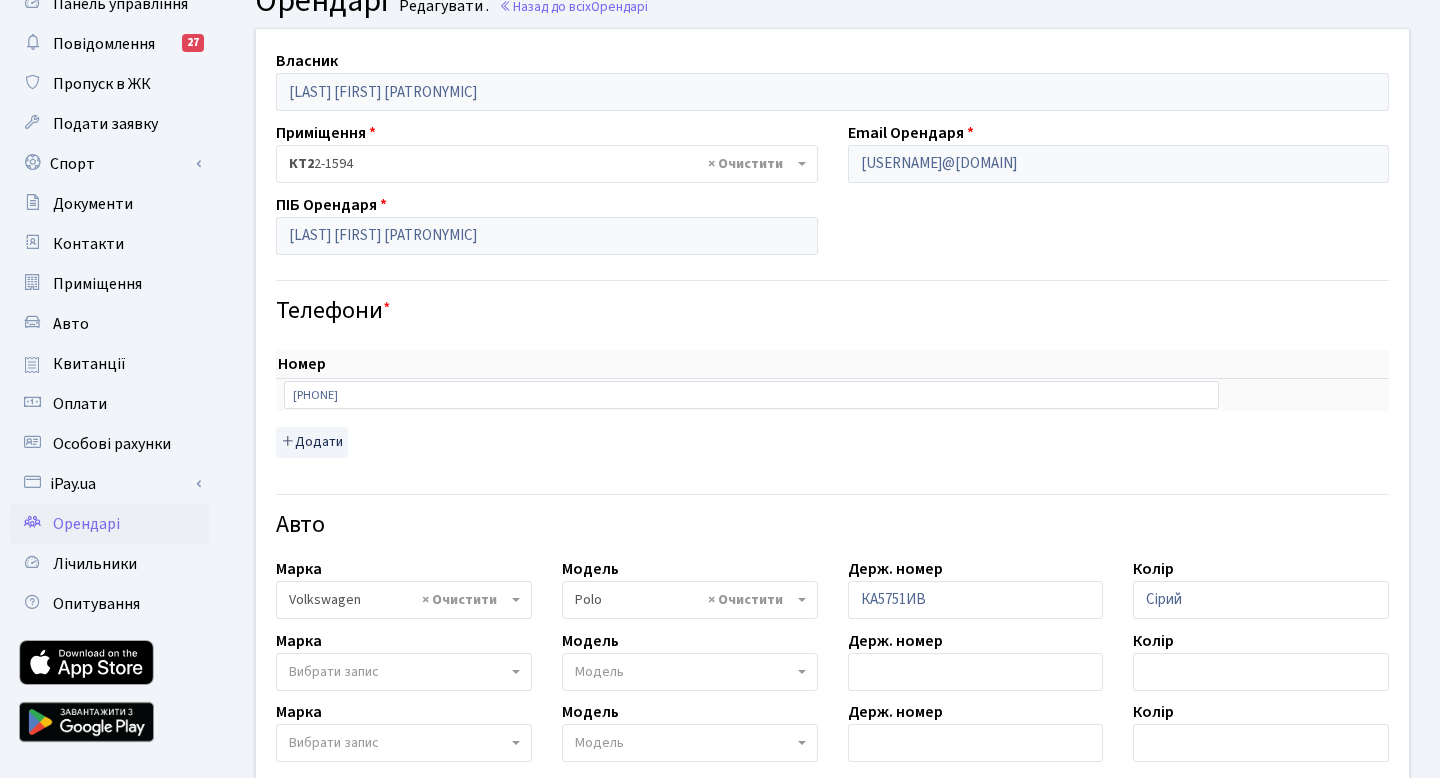 scroll, scrollTop: 85, scrollLeft: 0, axis: vertical 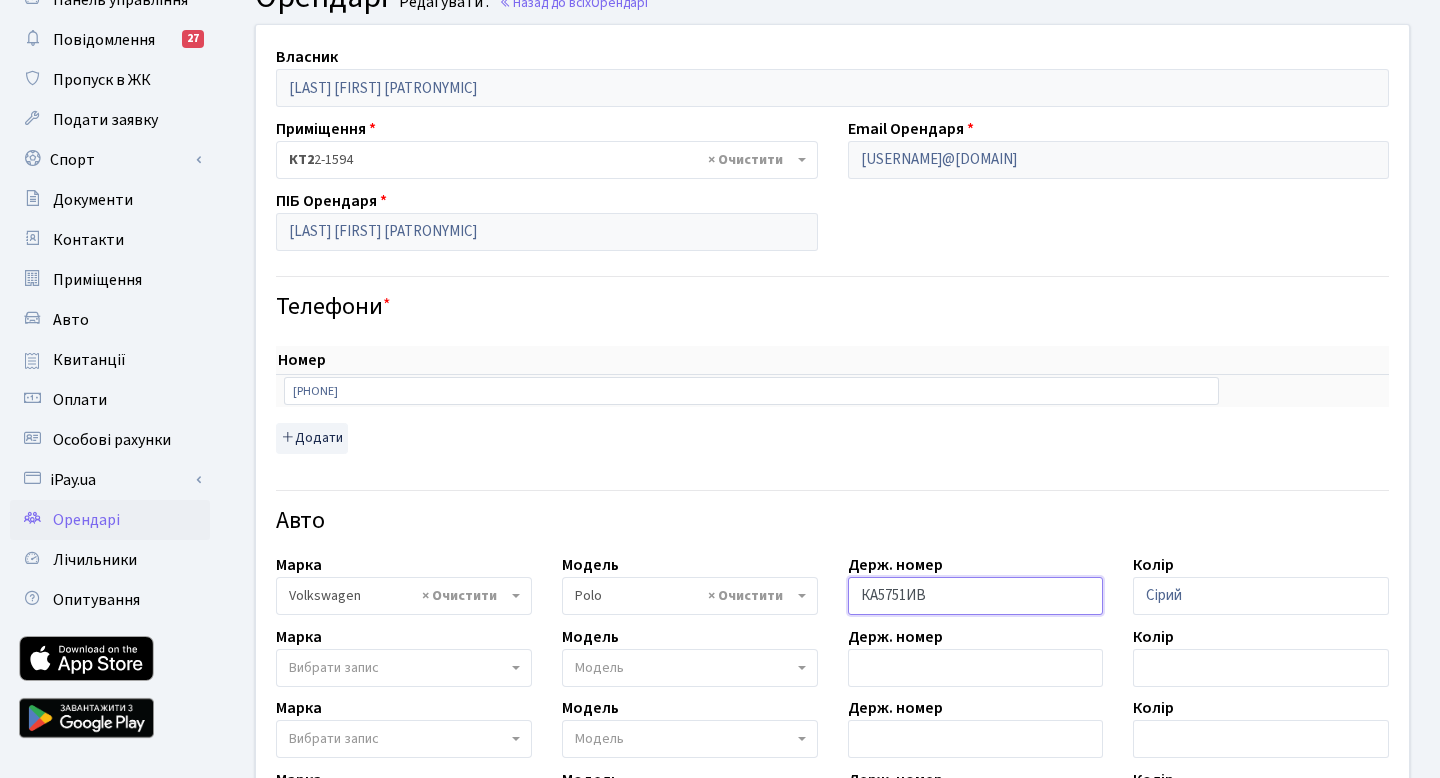 click on "КА5751ИВ" at bounding box center (976, 596) 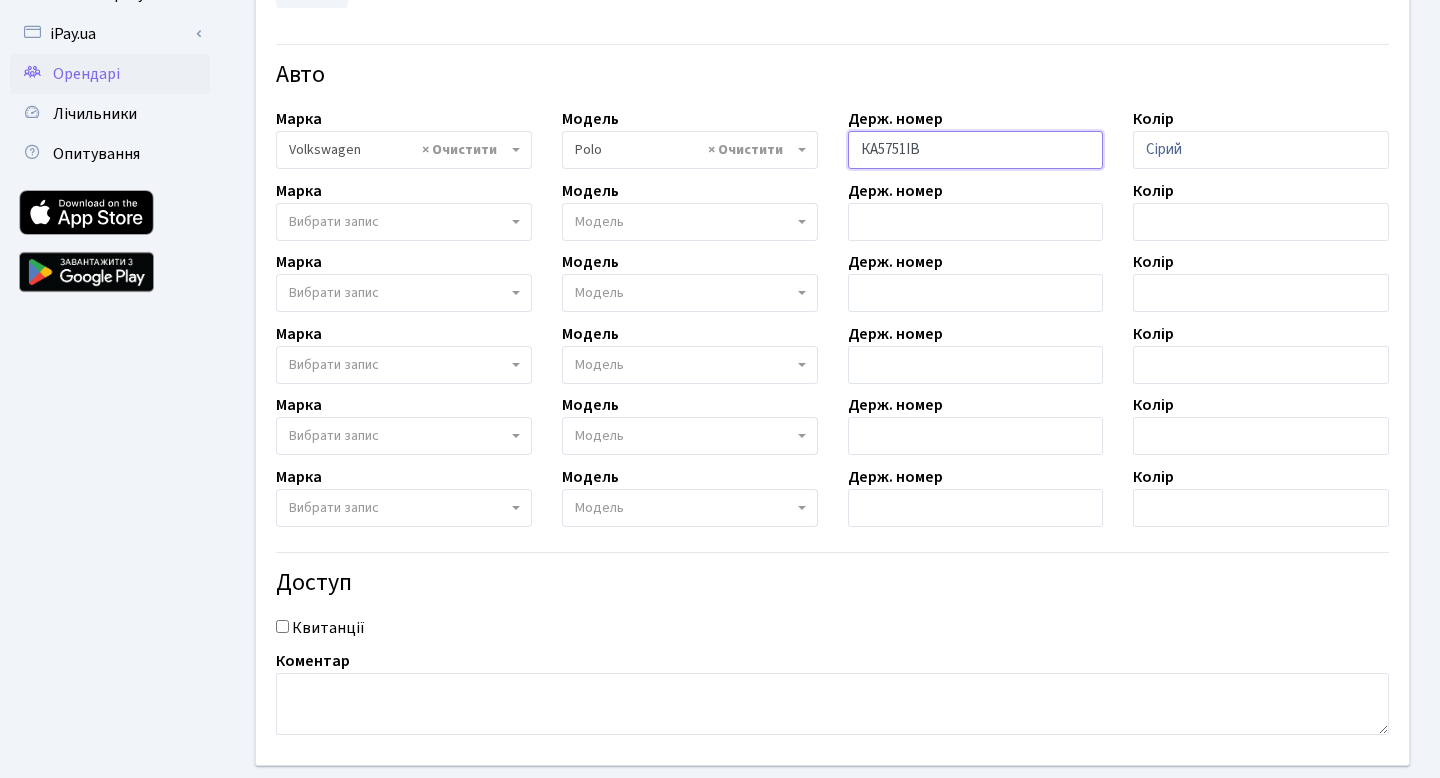 scroll, scrollTop: 640, scrollLeft: 0, axis: vertical 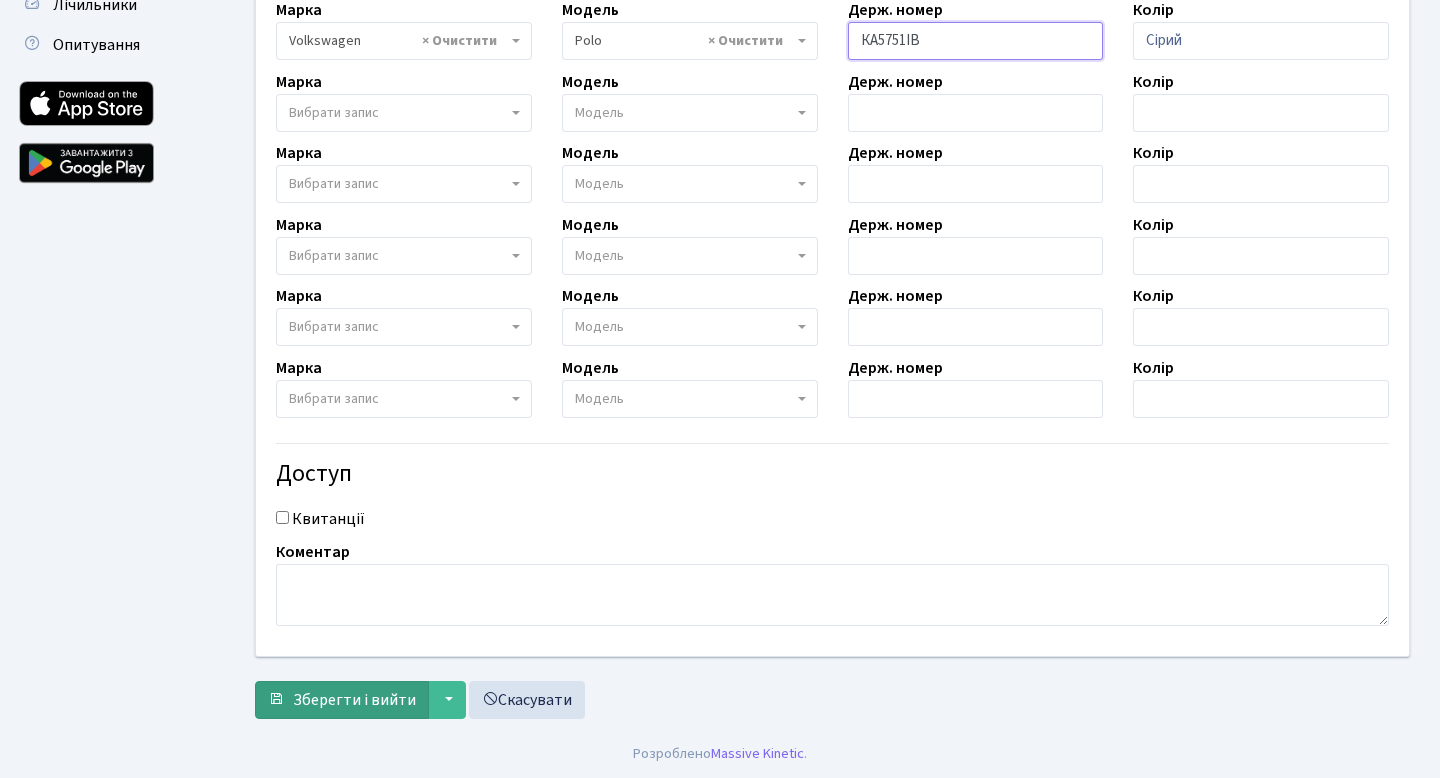 type on "КА5751ІВ" 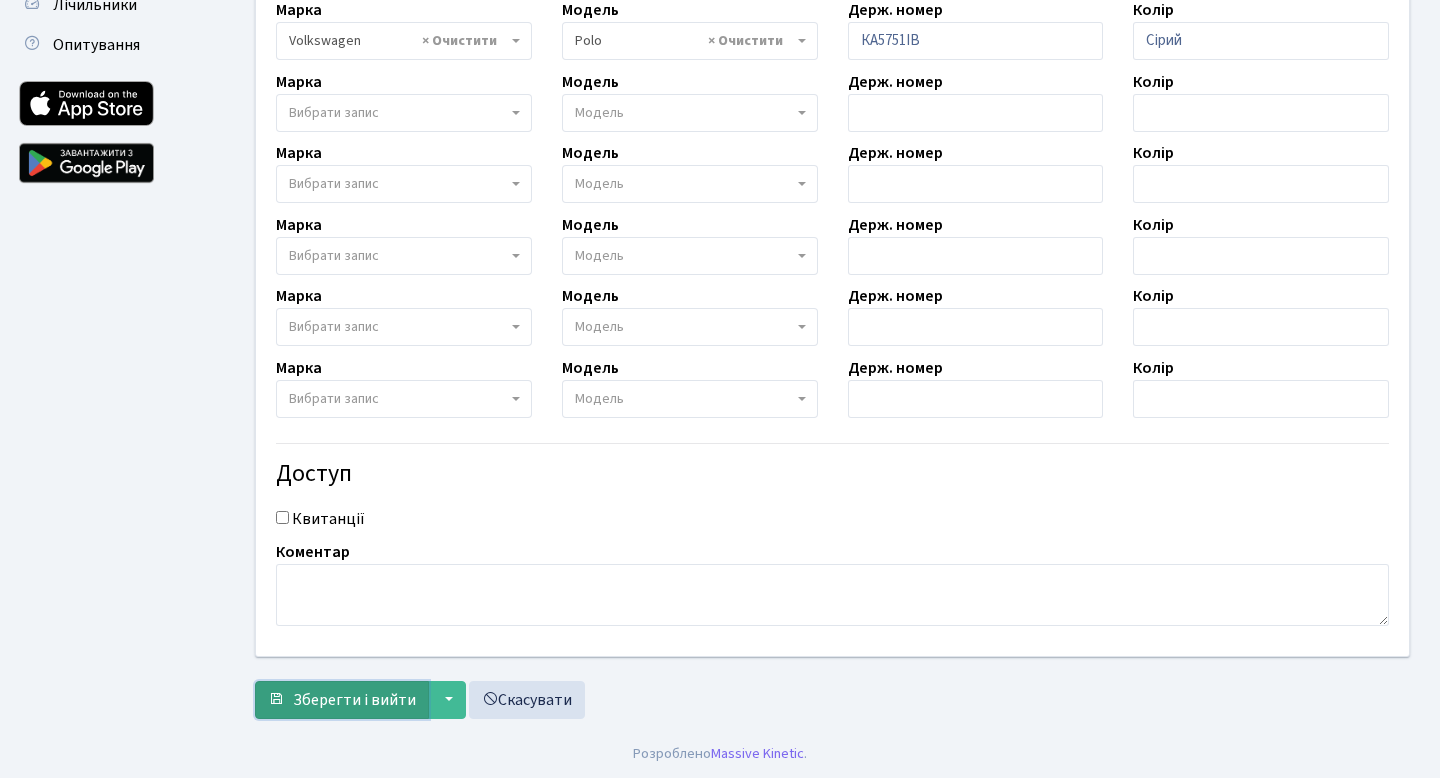 click on "Зберегти і вийти" at bounding box center (354, 700) 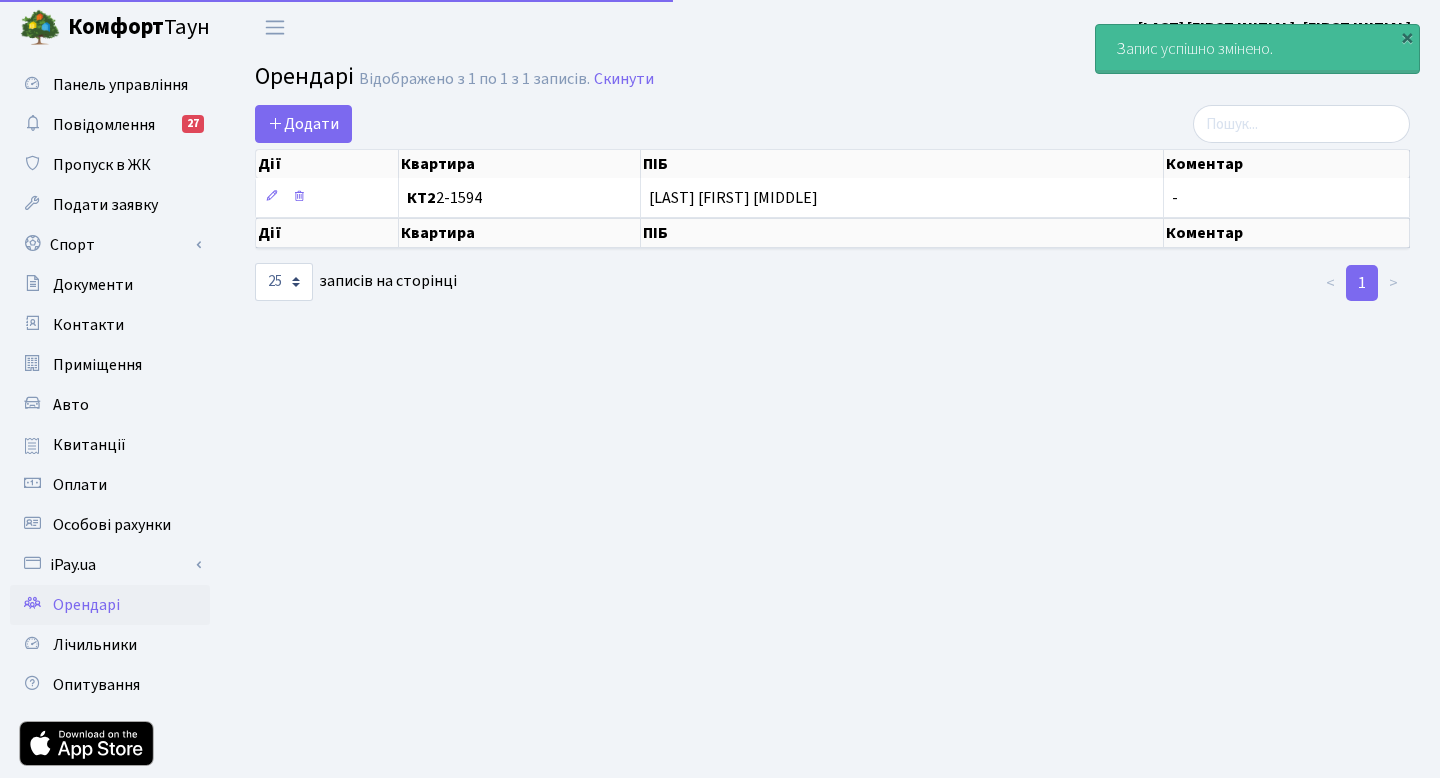 select on "25" 